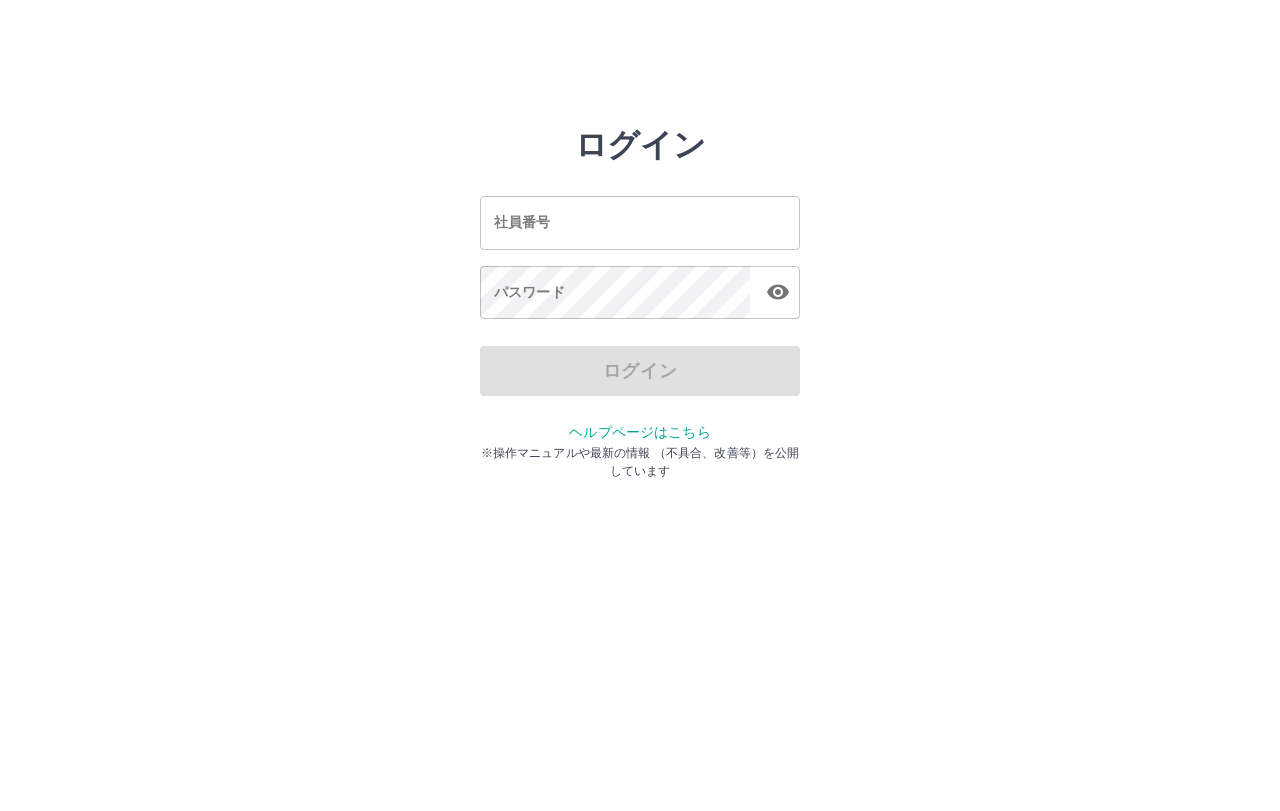 scroll, scrollTop: 0, scrollLeft: 0, axis: both 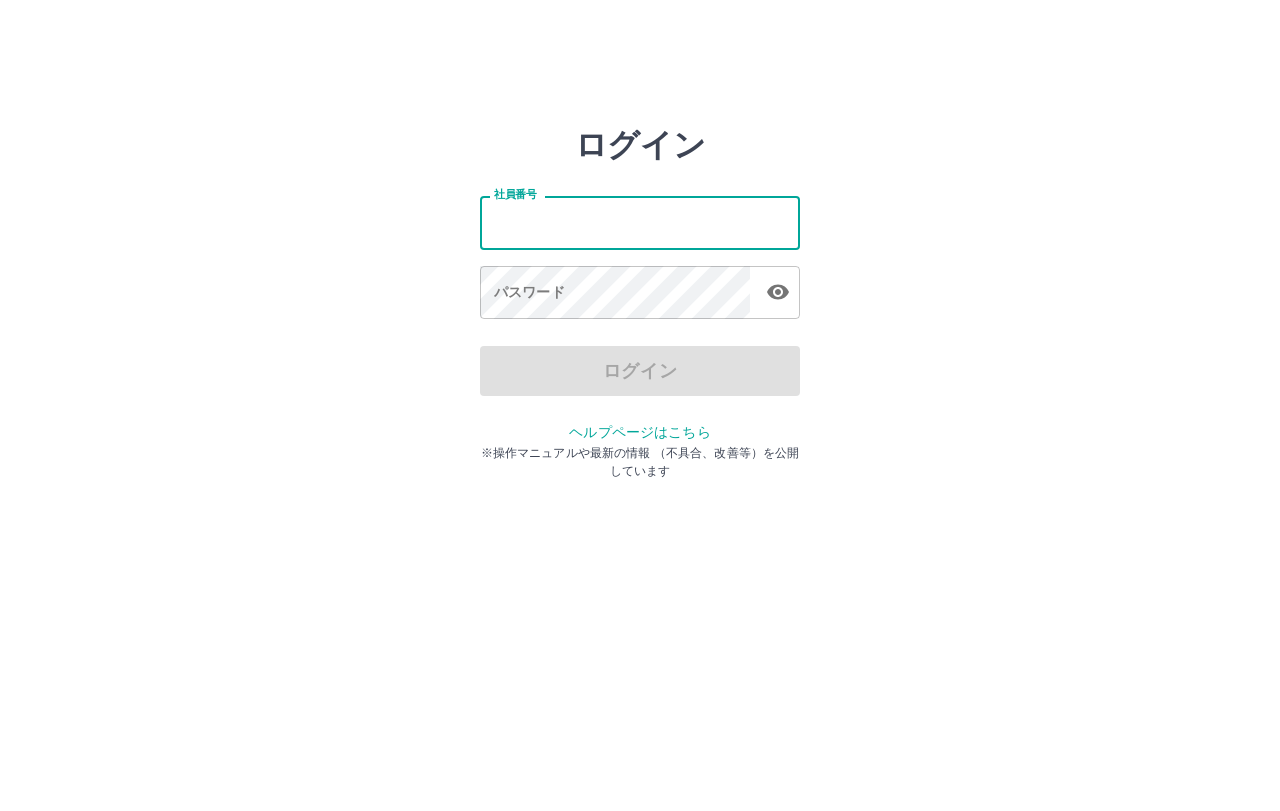 click on "社員番号" at bounding box center (640, 222) 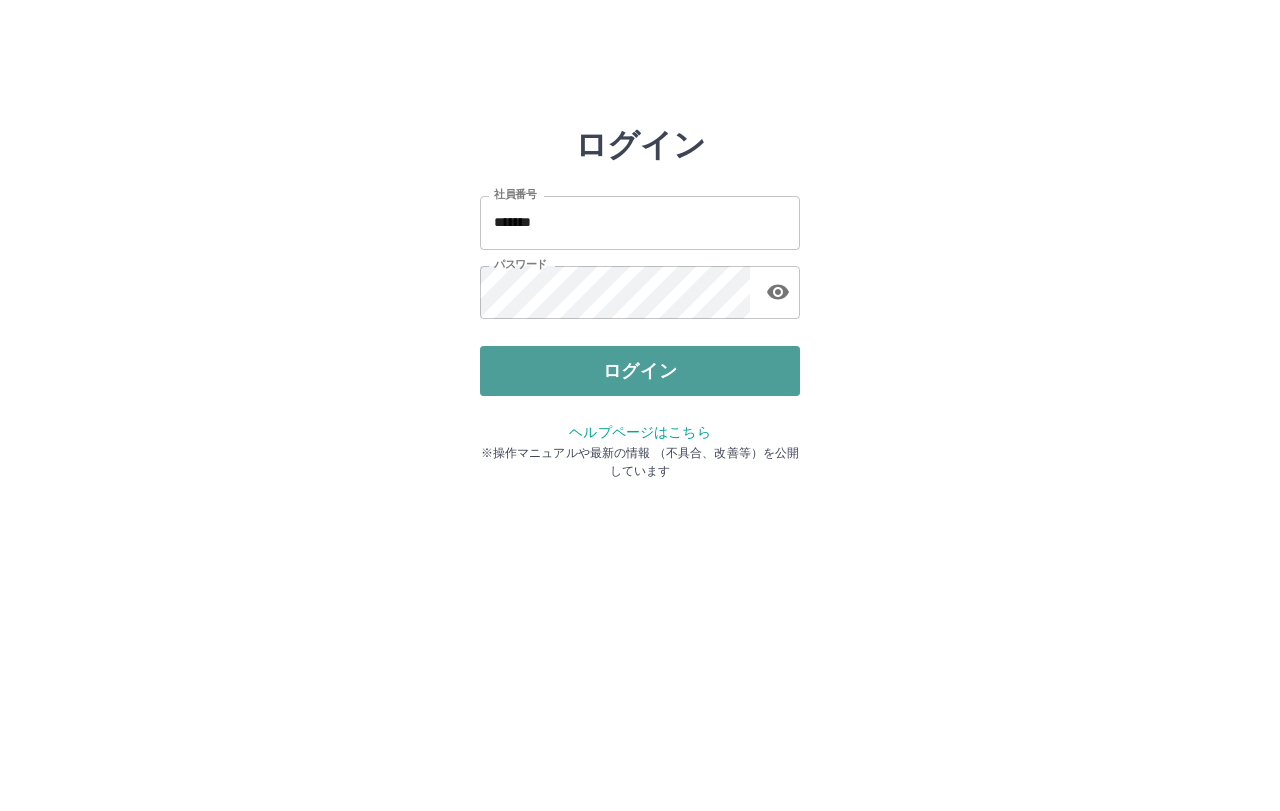 click on "ログイン" at bounding box center (640, 371) 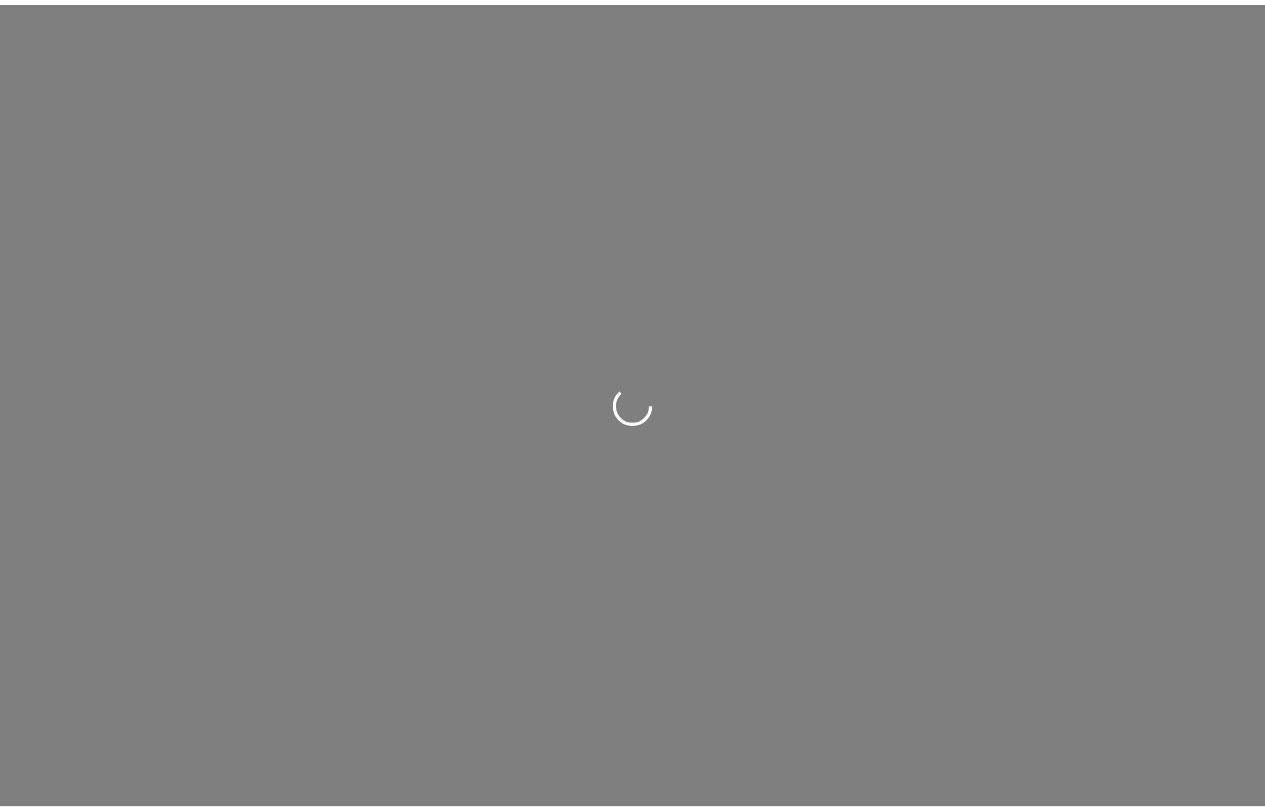 scroll, scrollTop: 0, scrollLeft: 0, axis: both 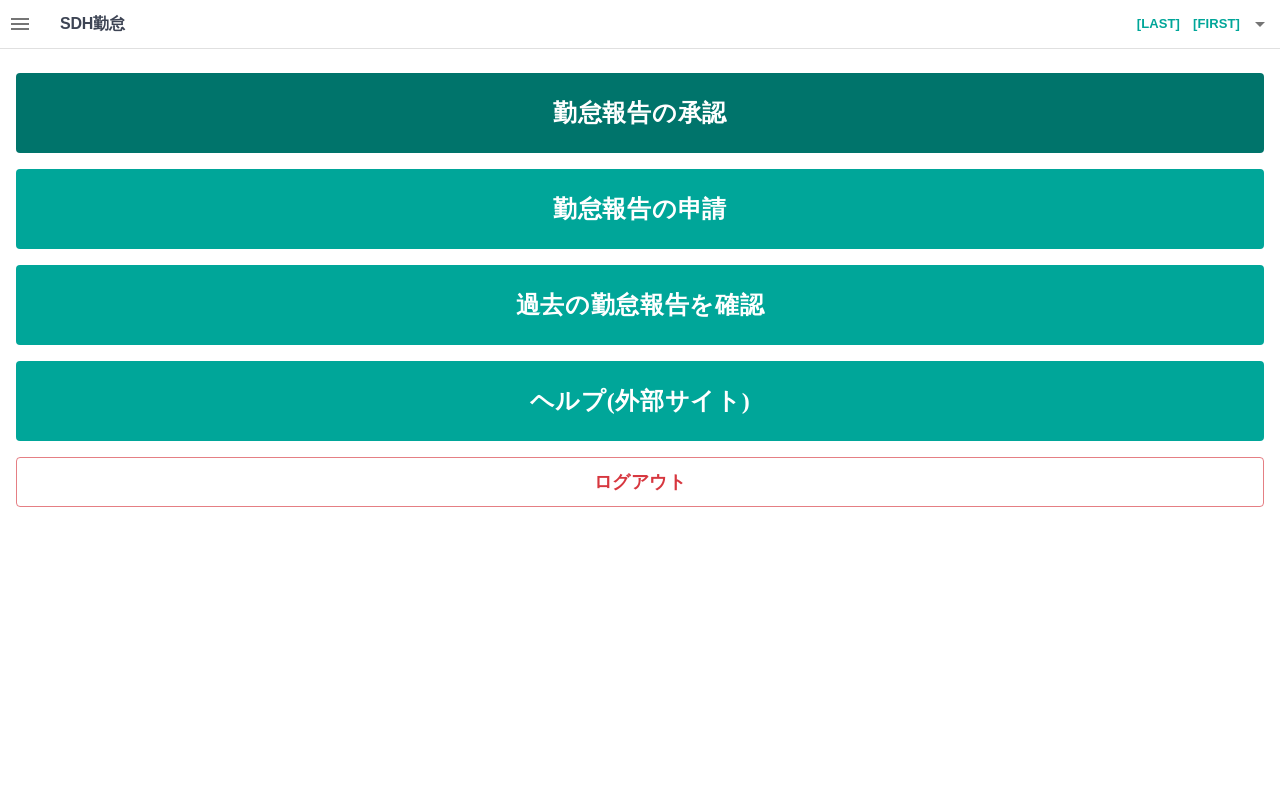 click on "勤怠報告の承認" at bounding box center (640, 113) 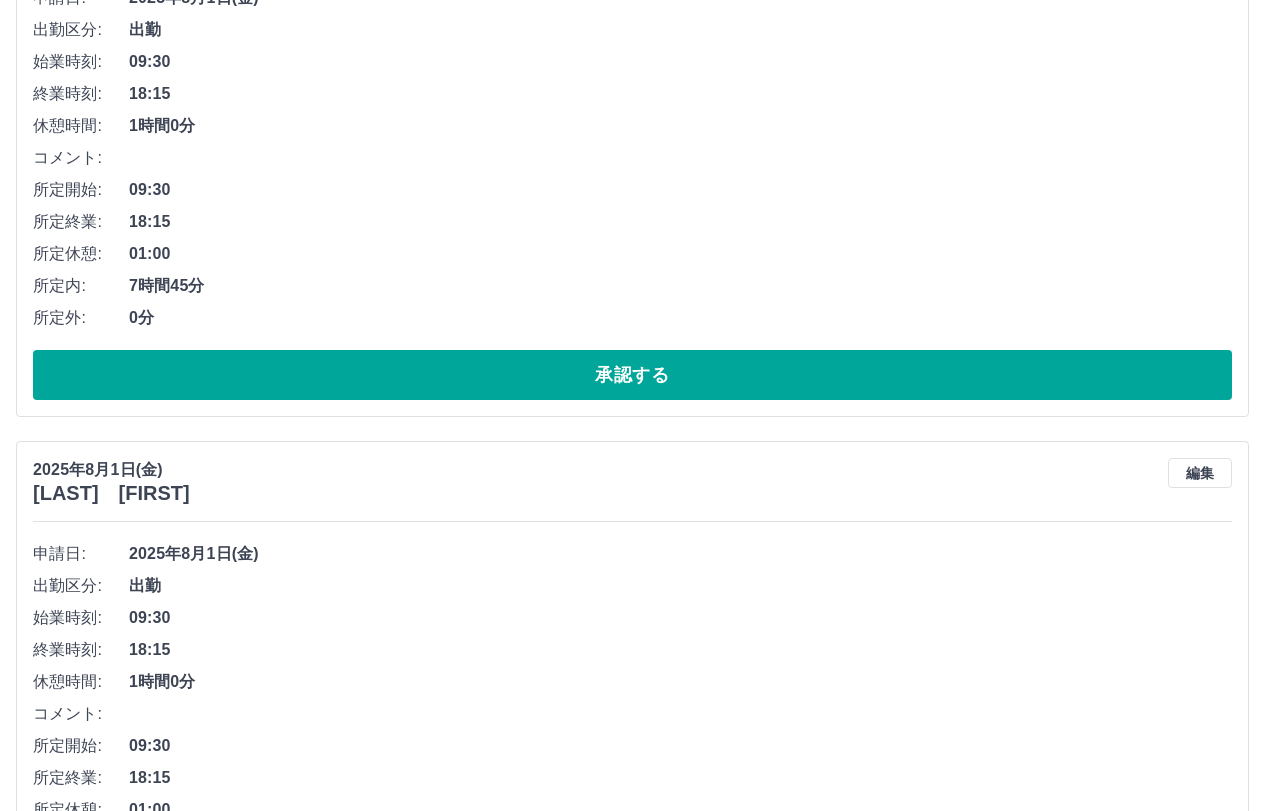 scroll, scrollTop: 339, scrollLeft: 0, axis: vertical 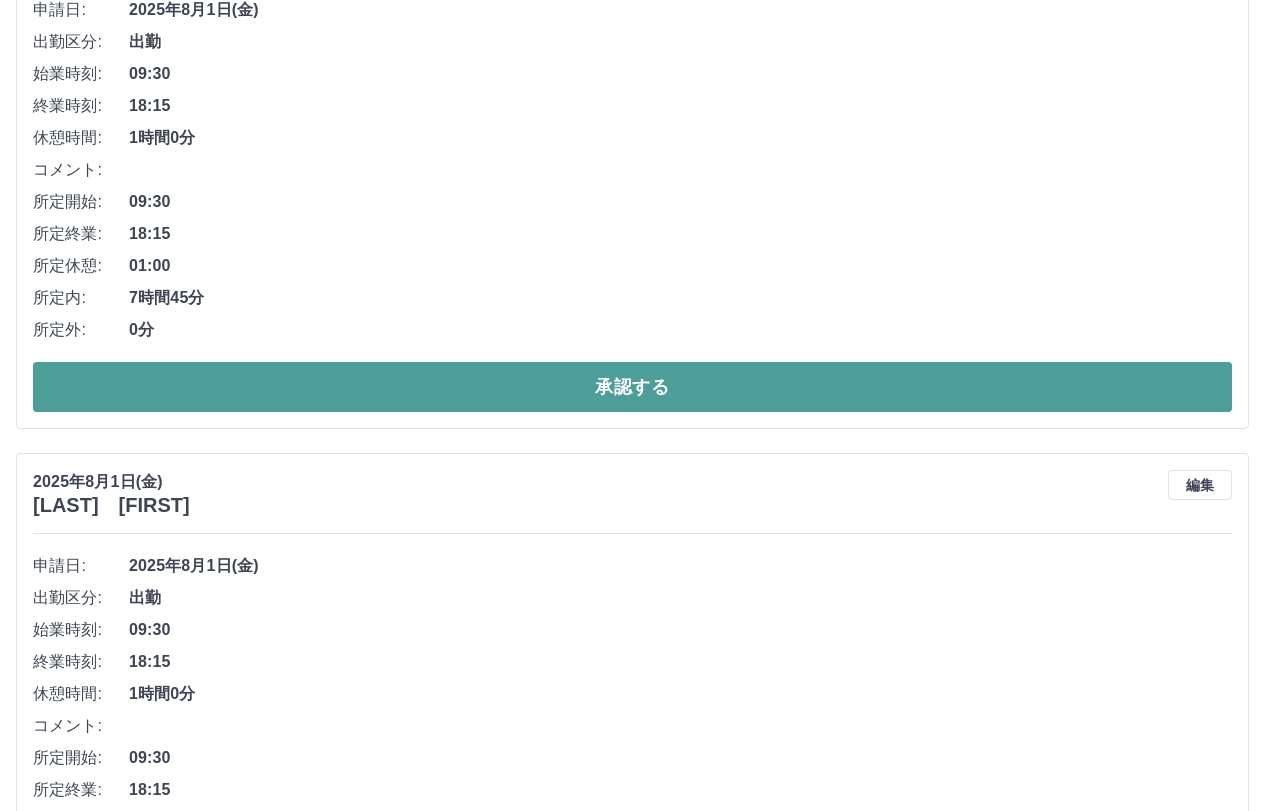 click on "承認する" at bounding box center (632, 387) 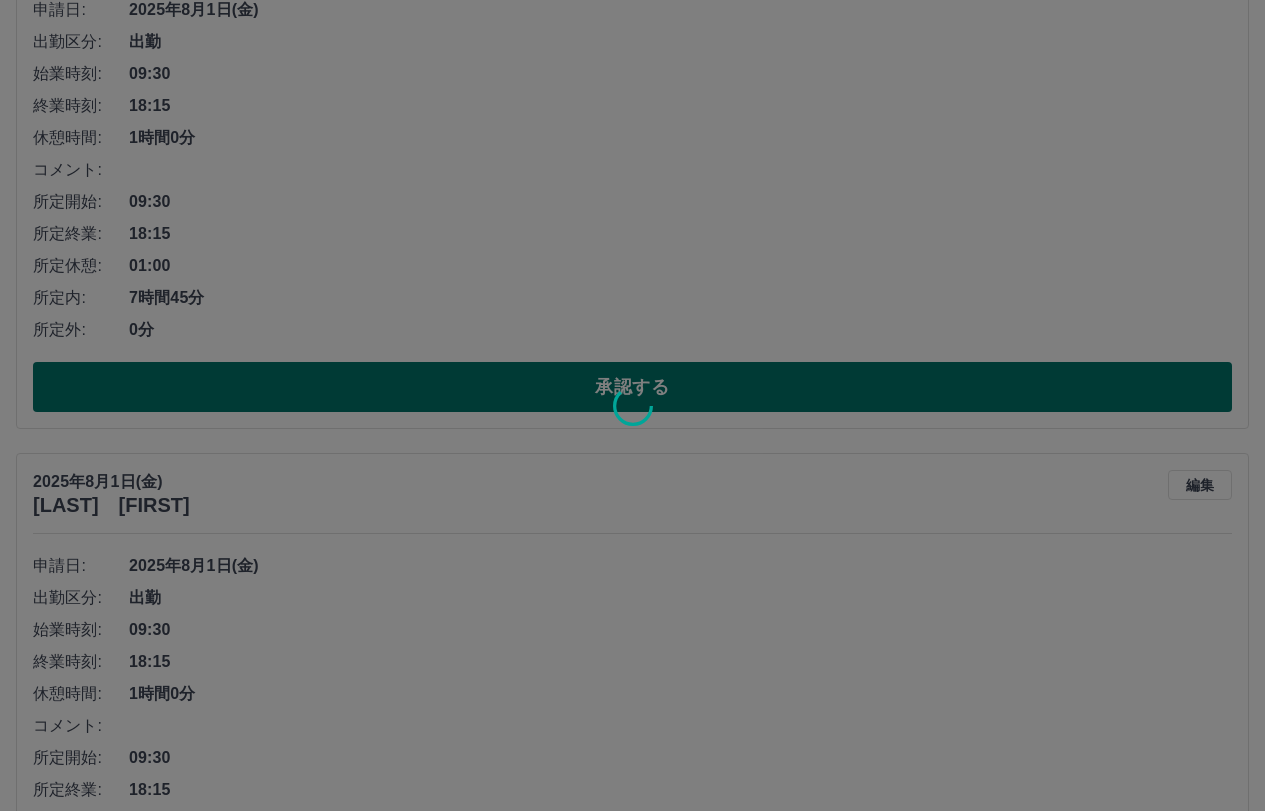 scroll, scrollTop: 0, scrollLeft: 0, axis: both 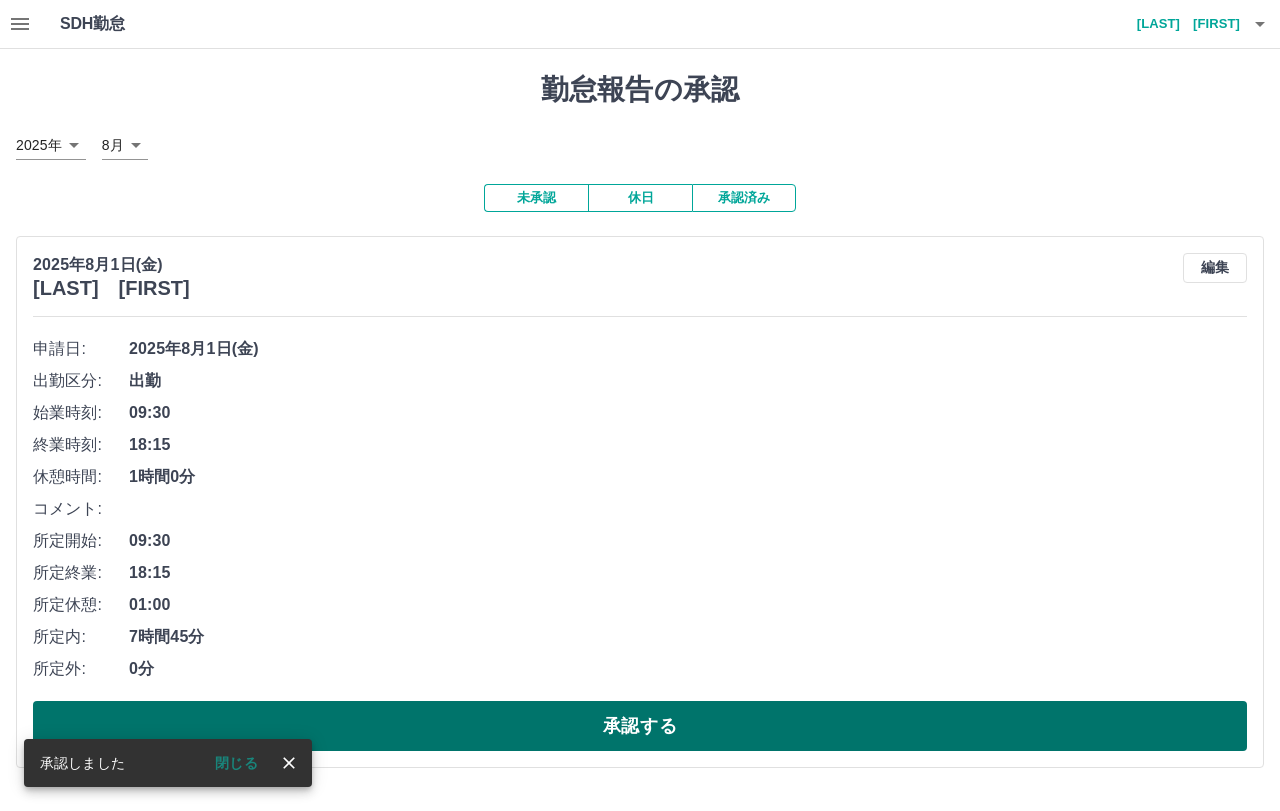 click on "承認する" at bounding box center [640, 726] 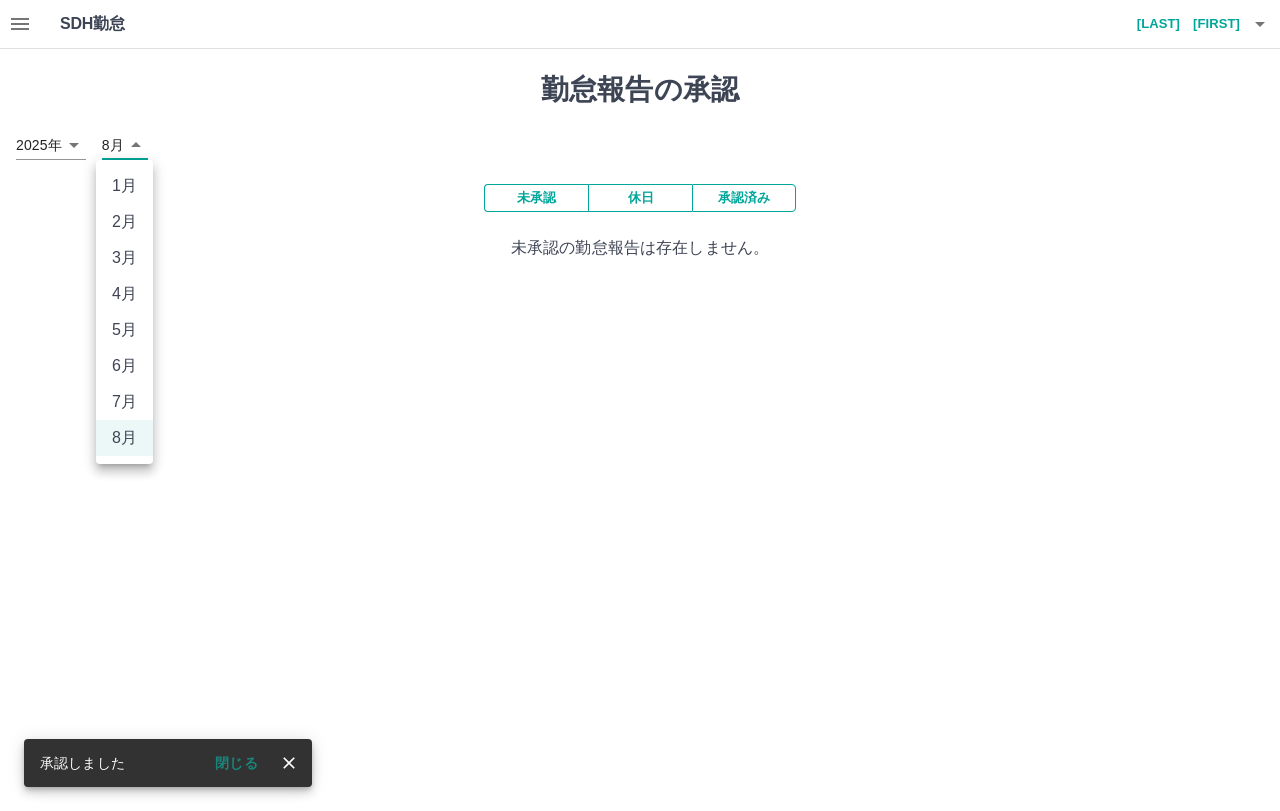 click on "SDH勤怠 [LAST]　[FIRST] 承認しました 閉じる 勤怠報告の承認 2025年 **** 8月 * 未承認 休日 承認済み 未承認の勤怠報告は存在しません。 SDH勤怠 1月 2月 3月 4月 5月 6月 7月 8月" at bounding box center [640, 142] 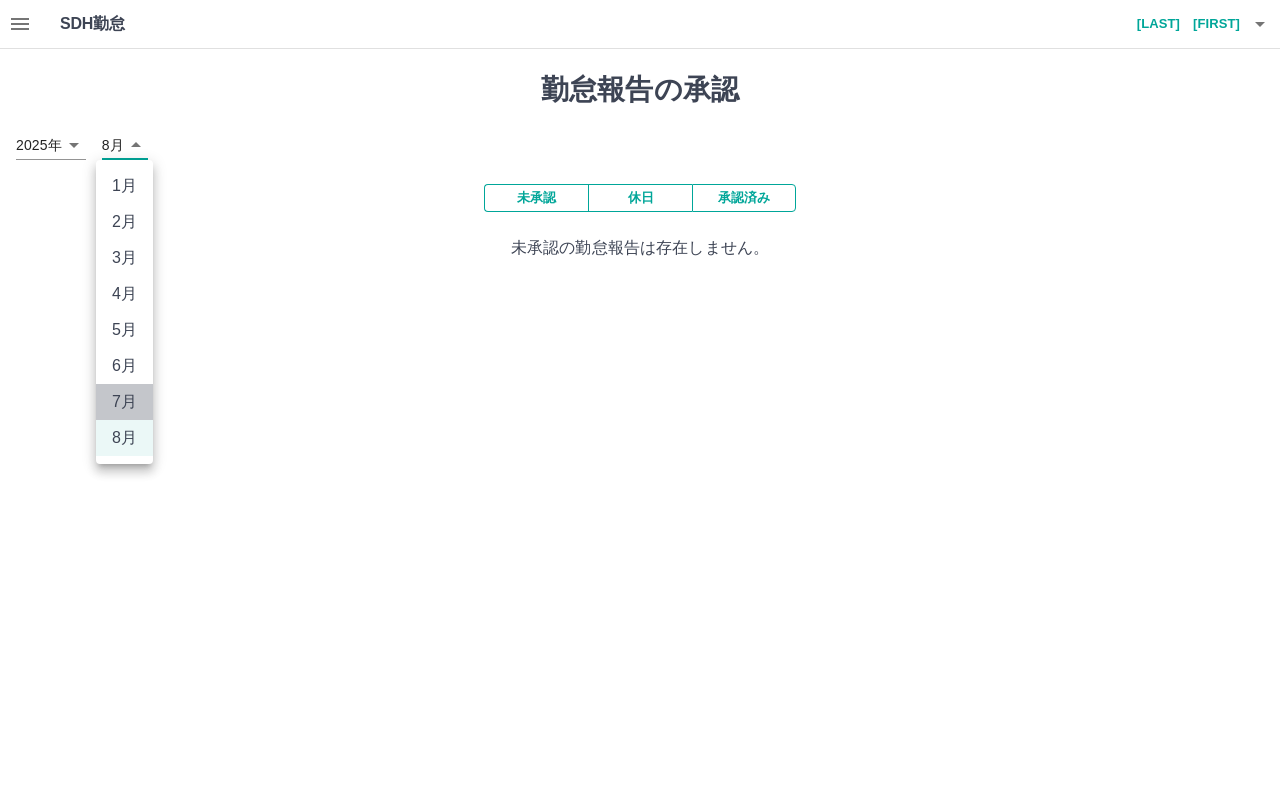 click on "7月" at bounding box center (124, 402) 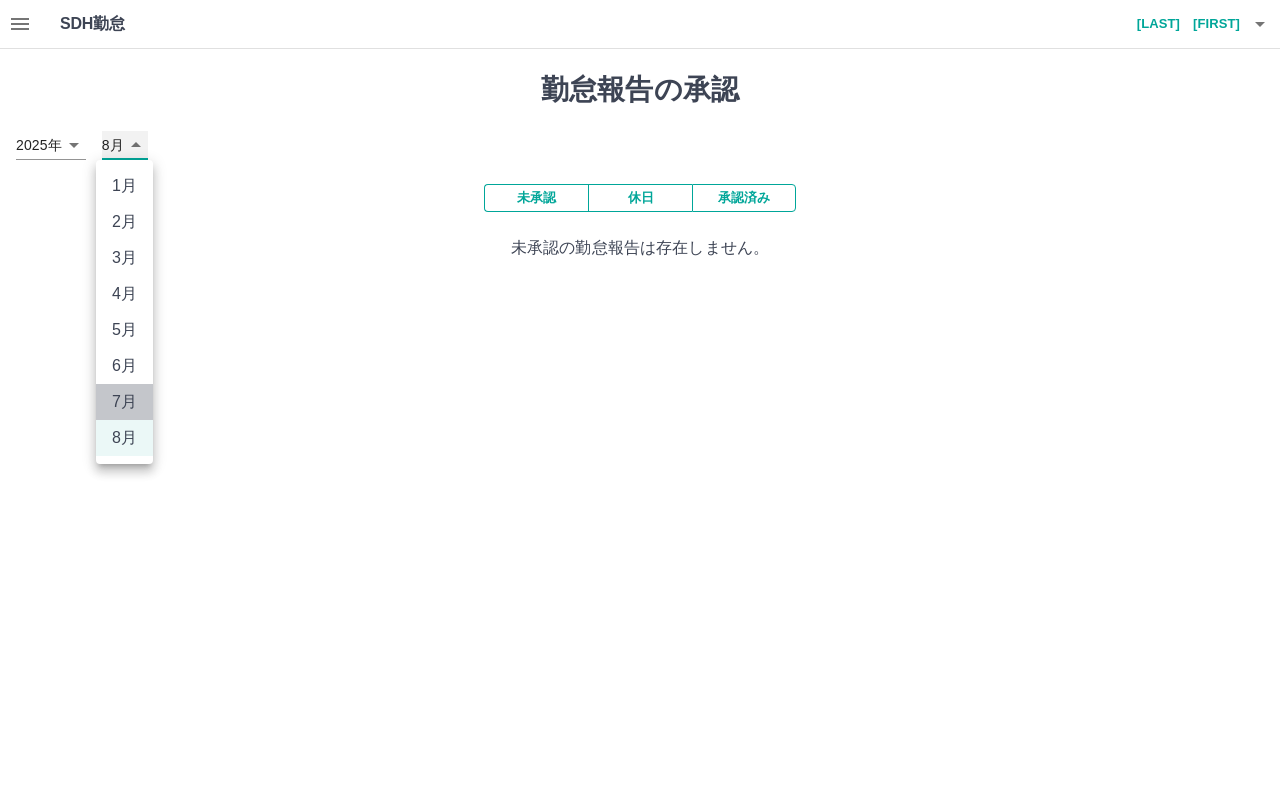 type on "*" 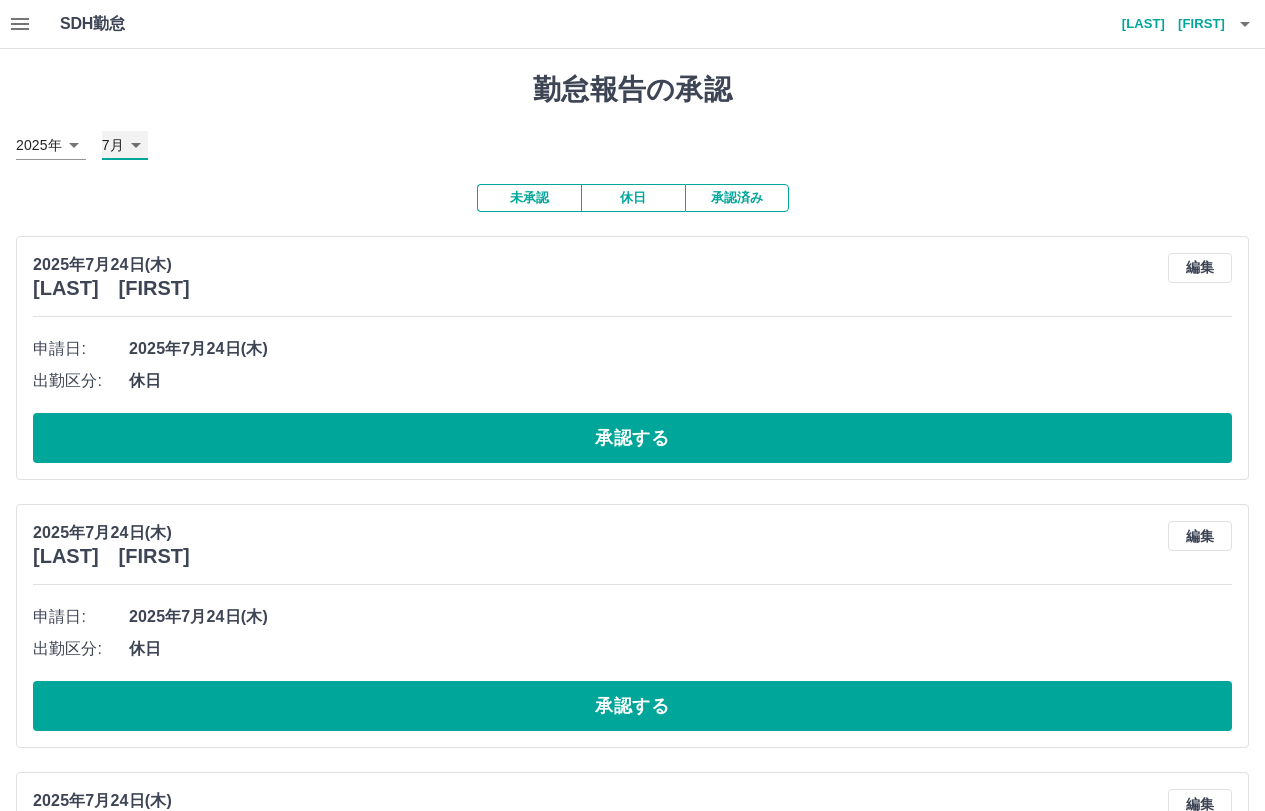 scroll, scrollTop: 100, scrollLeft: 0, axis: vertical 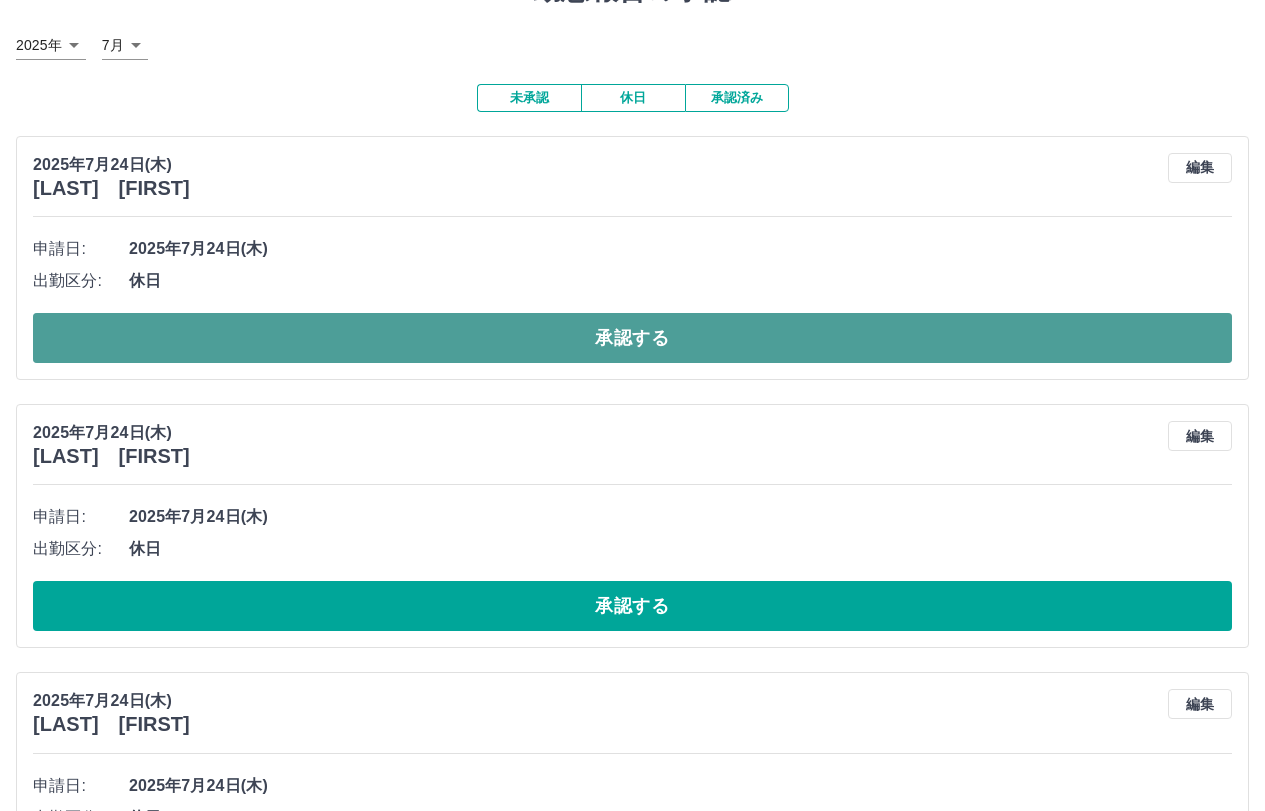 click on "承認する" at bounding box center (632, 338) 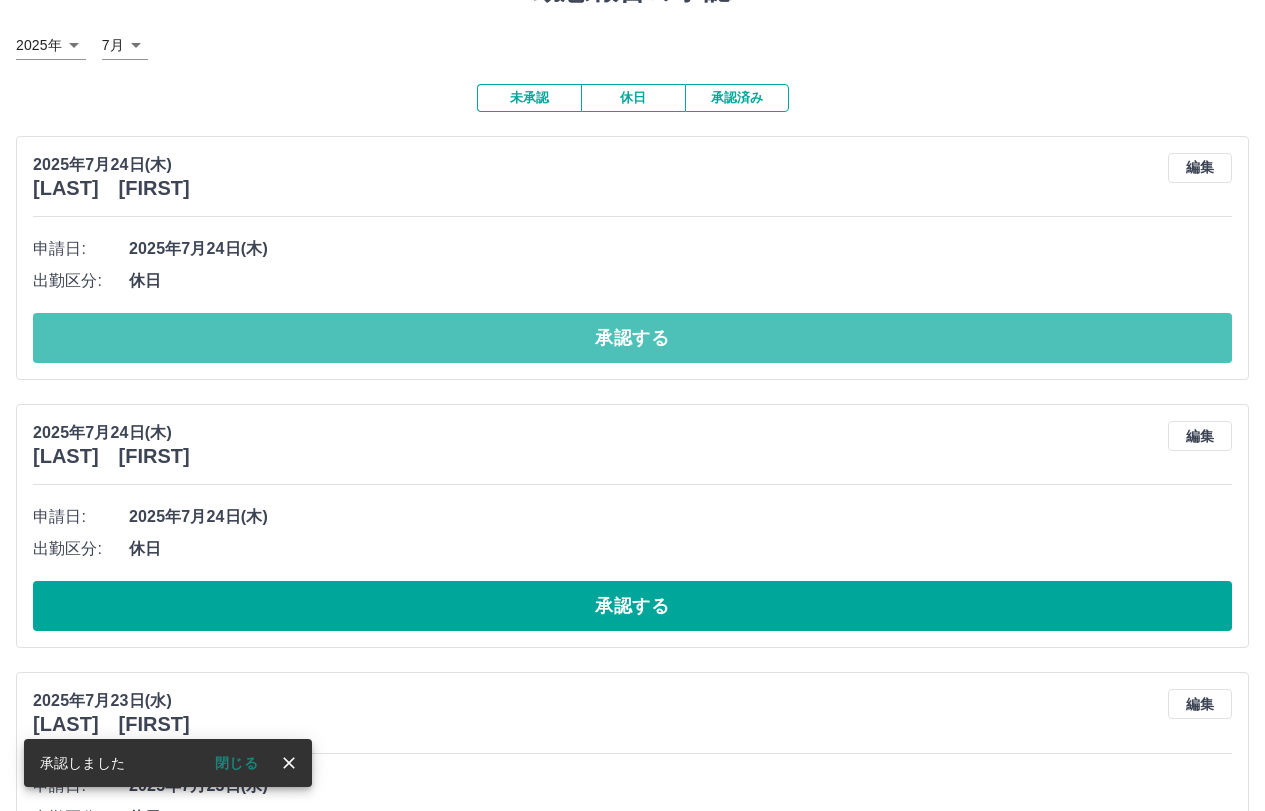 click on "承認する" at bounding box center (632, 338) 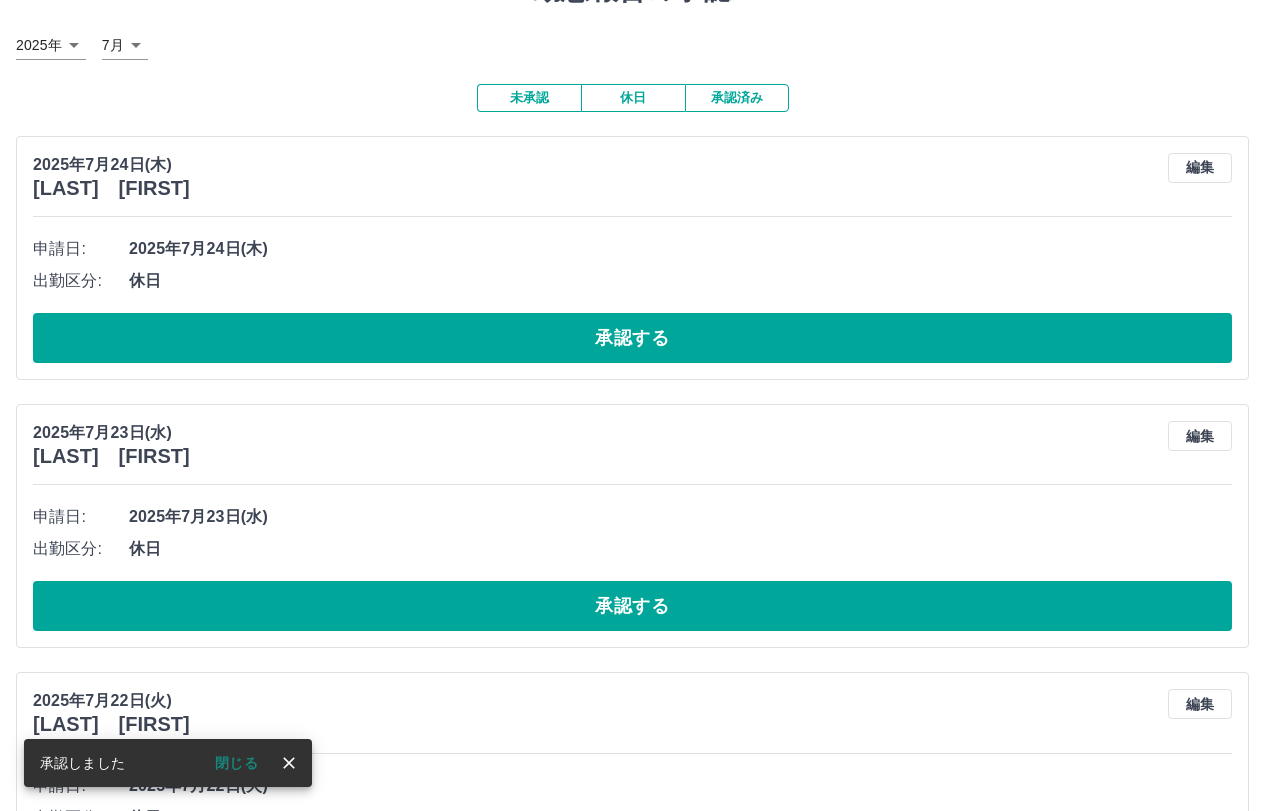 click on "承認する" at bounding box center (632, 338) 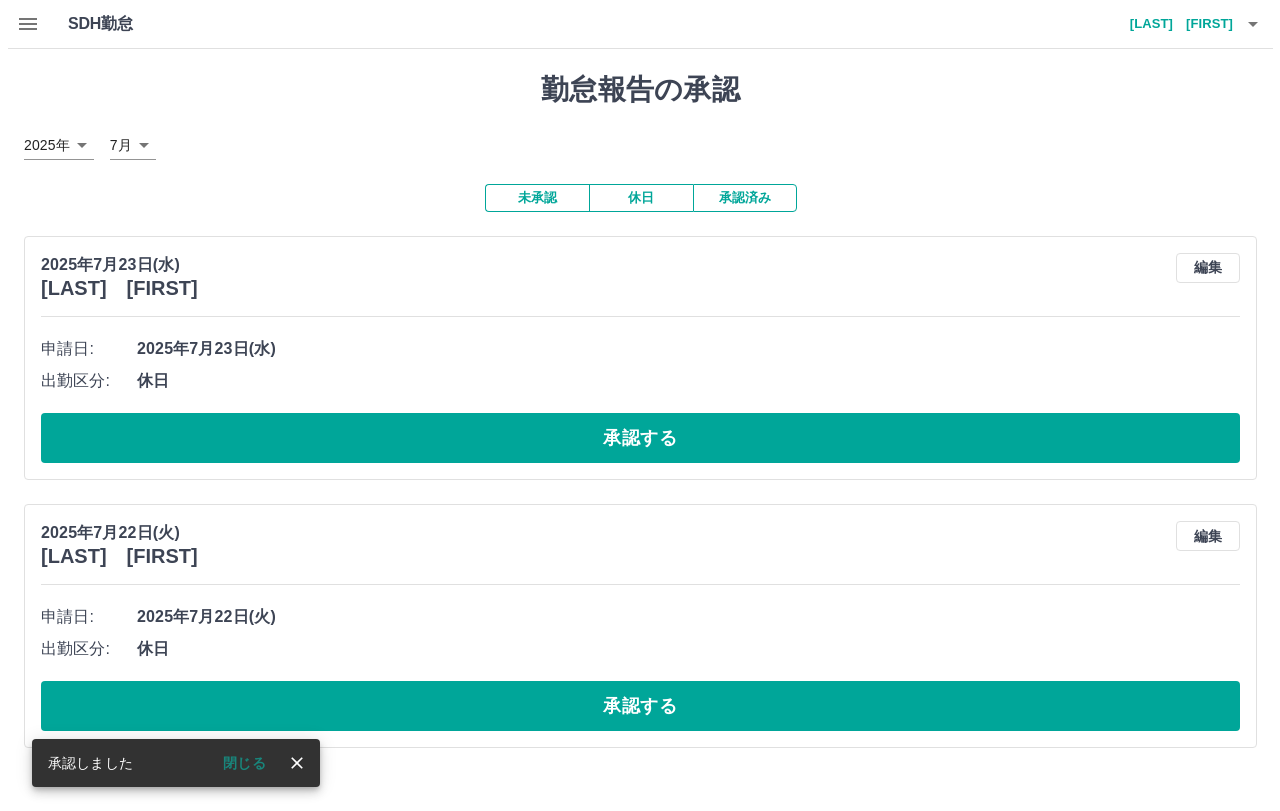 scroll, scrollTop: 0, scrollLeft: 0, axis: both 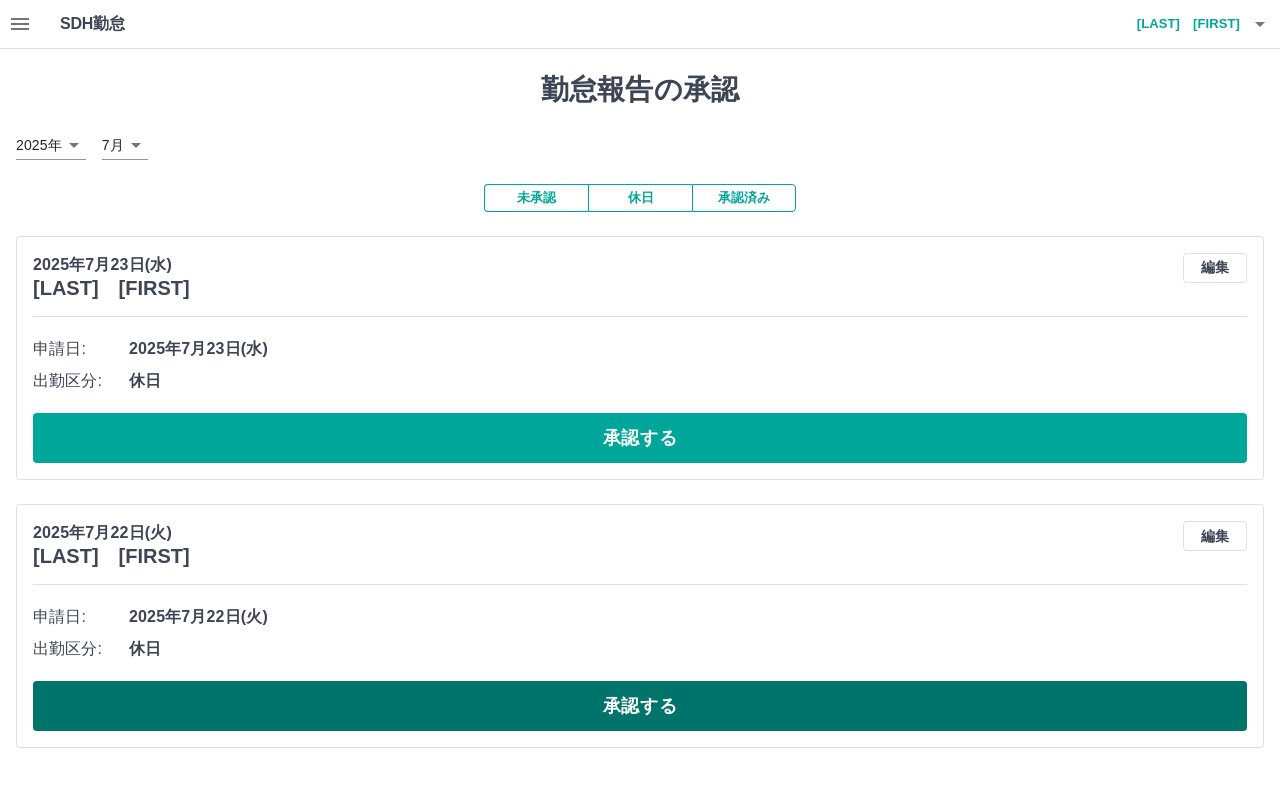click on "承認する" at bounding box center (640, 706) 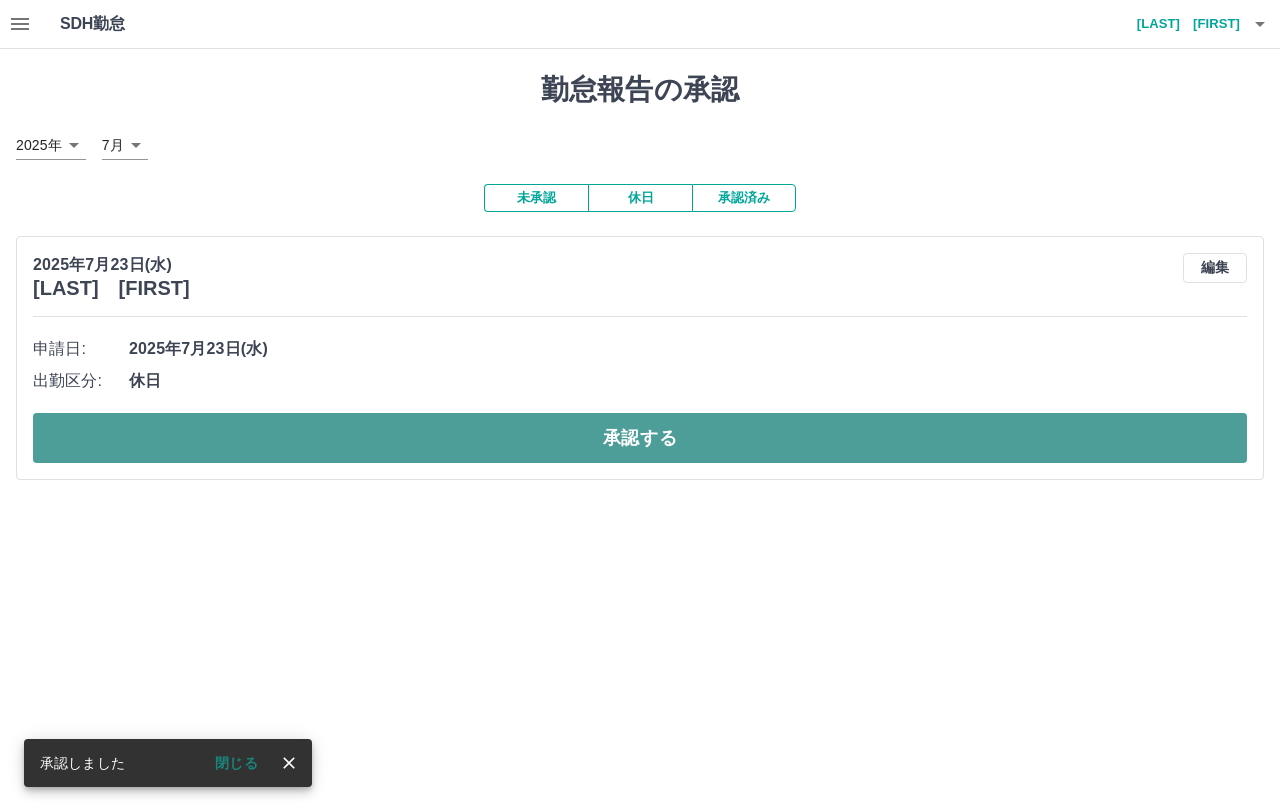 click on "承認する" at bounding box center (640, 438) 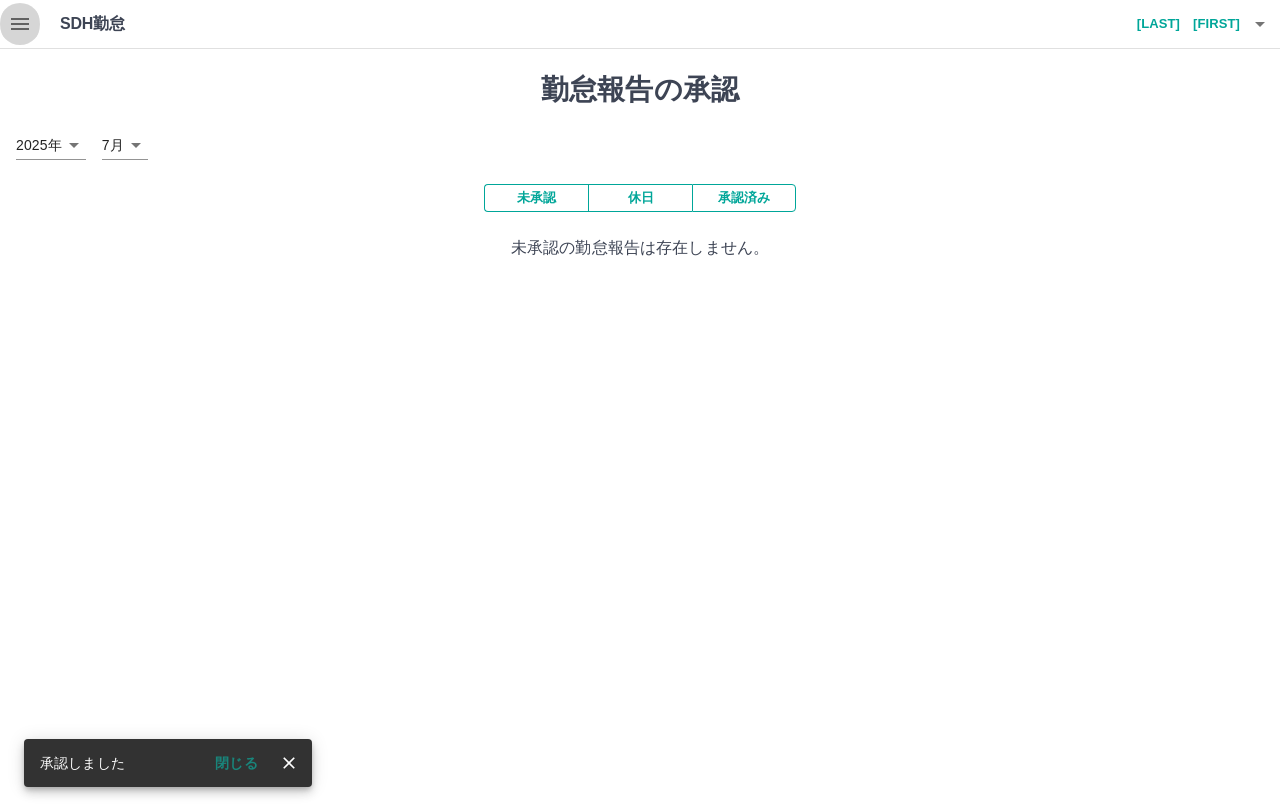 click 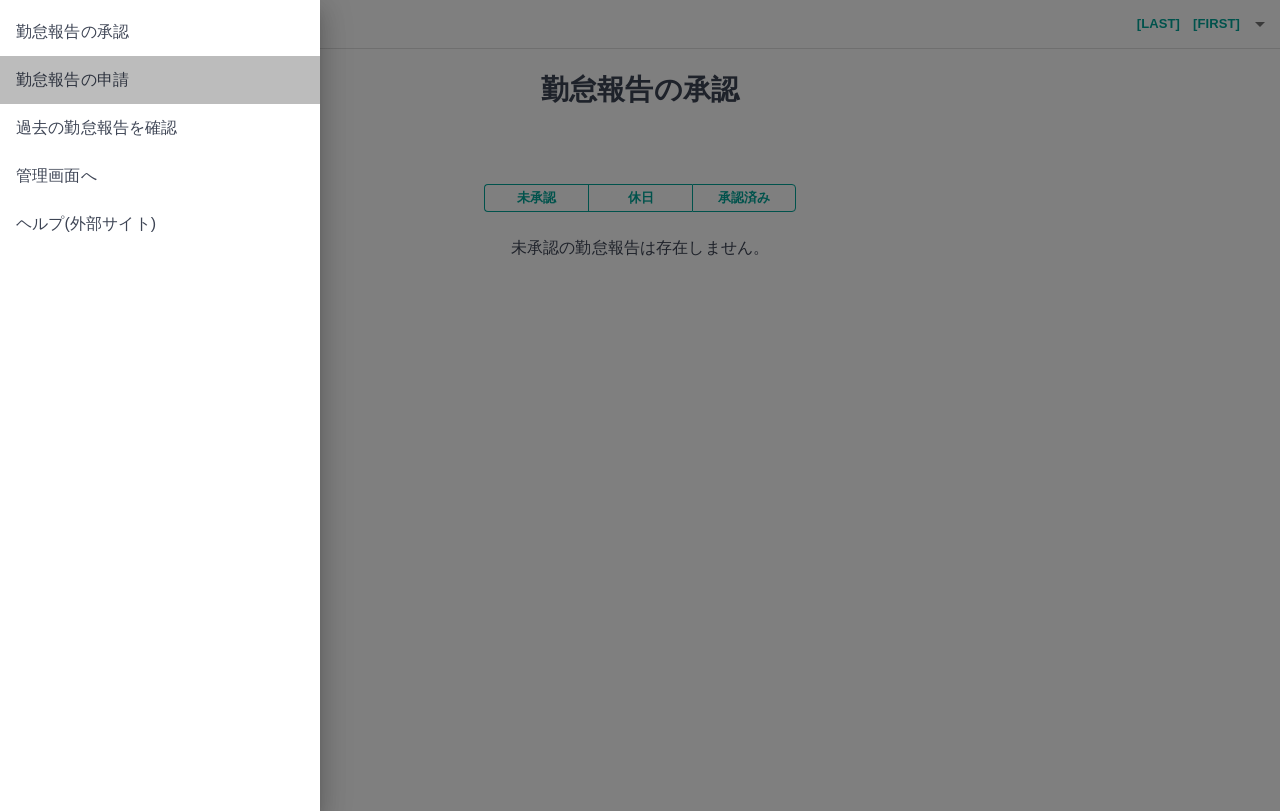 click on "勤怠報告の申請" at bounding box center [160, 80] 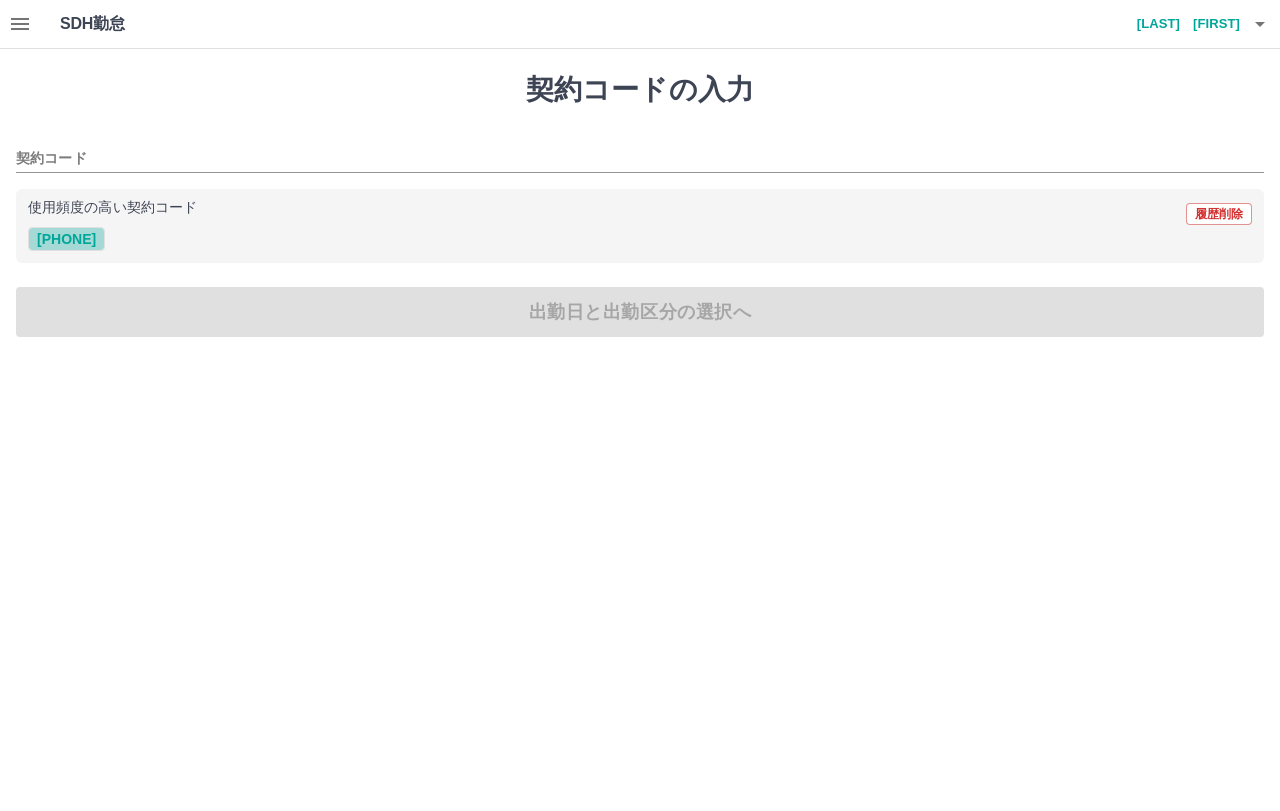 click on "35950011" at bounding box center [66, 239] 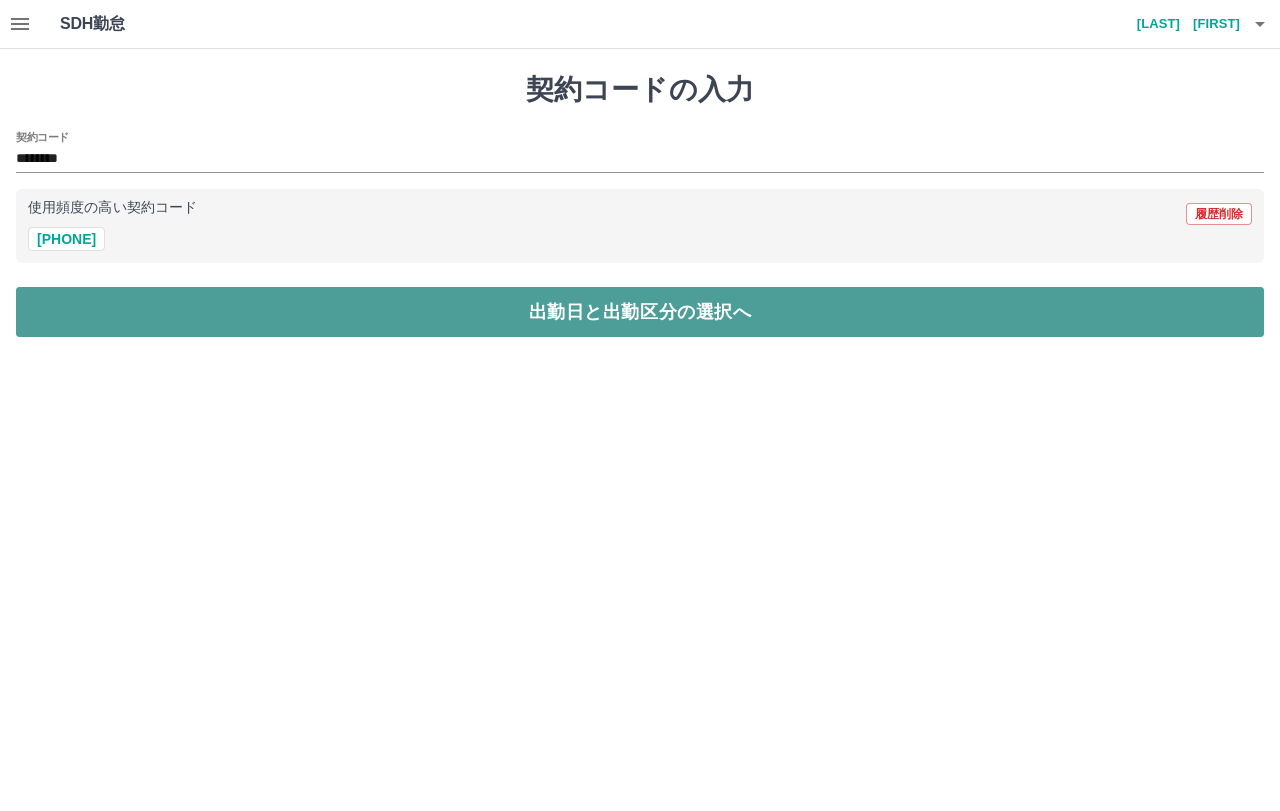 click on "出勤日と出勤区分の選択へ" at bounding box center (640, 312) 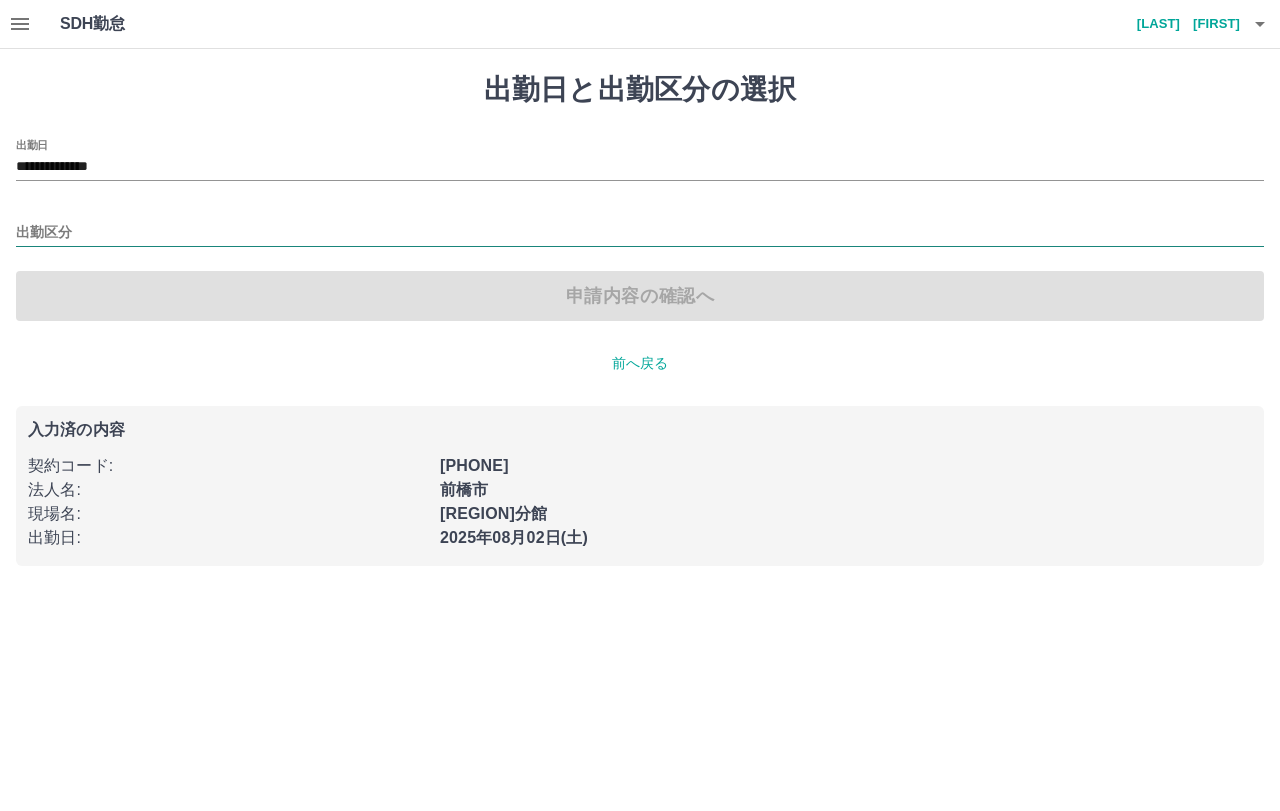 click on "出勤区分" at bounding box center (640, 233) 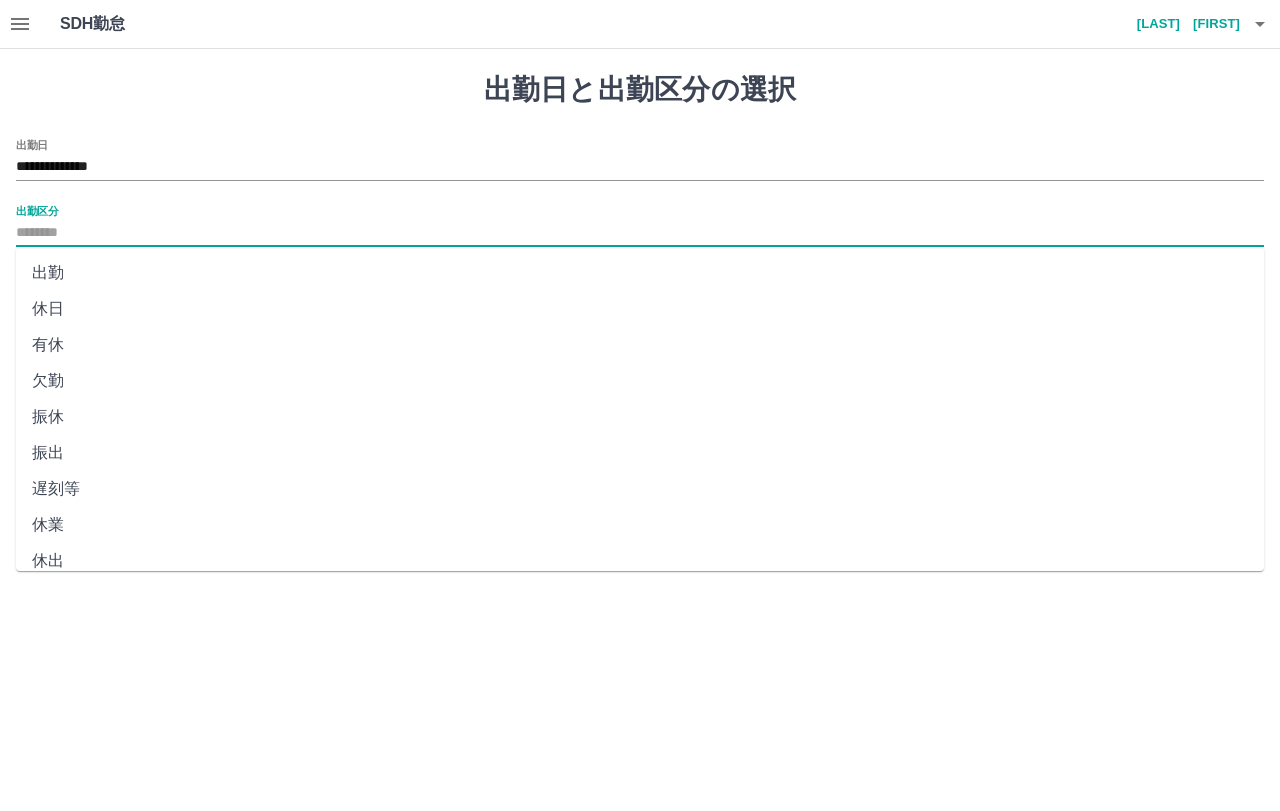 click on "出勤" at bounding box center [640, 273] 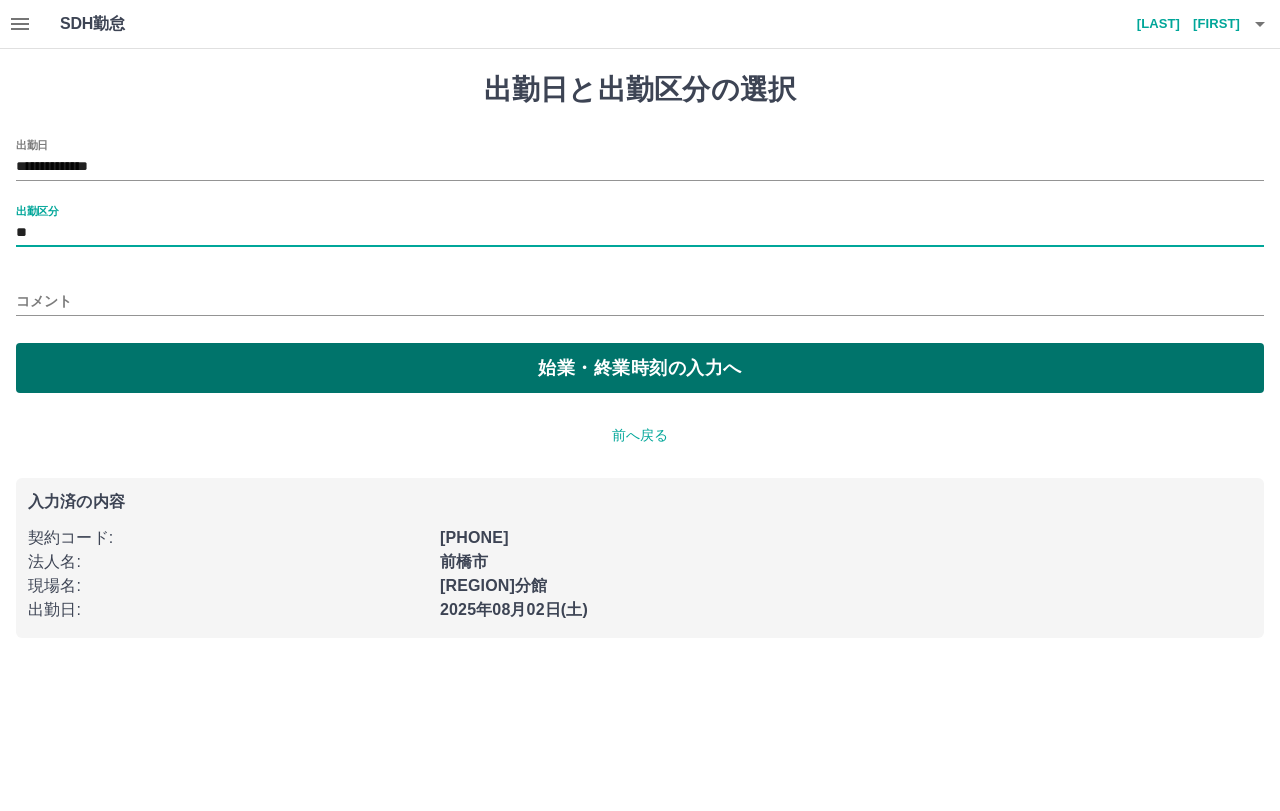 click on "始業・終業時刻の入力へ" at bounding box center [640, 368] 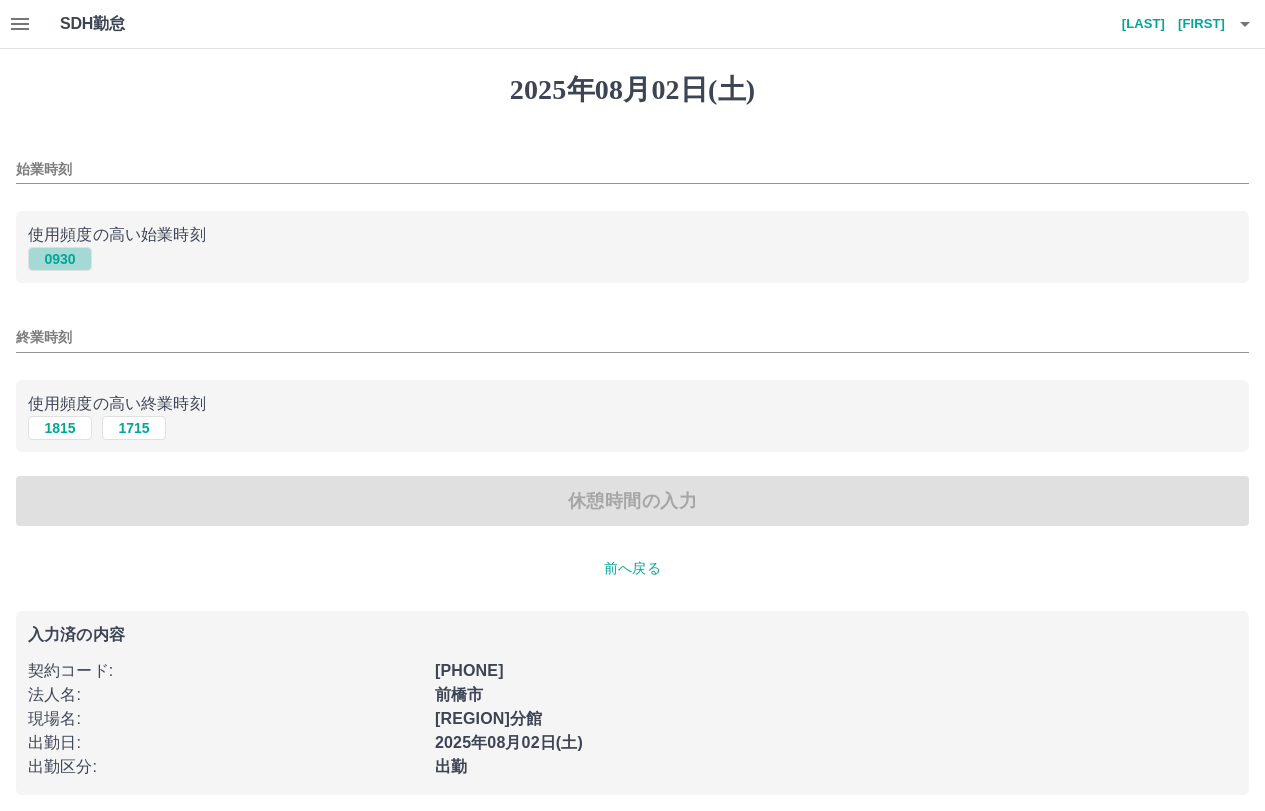 click on "0930" at bounding box center (60, 259) 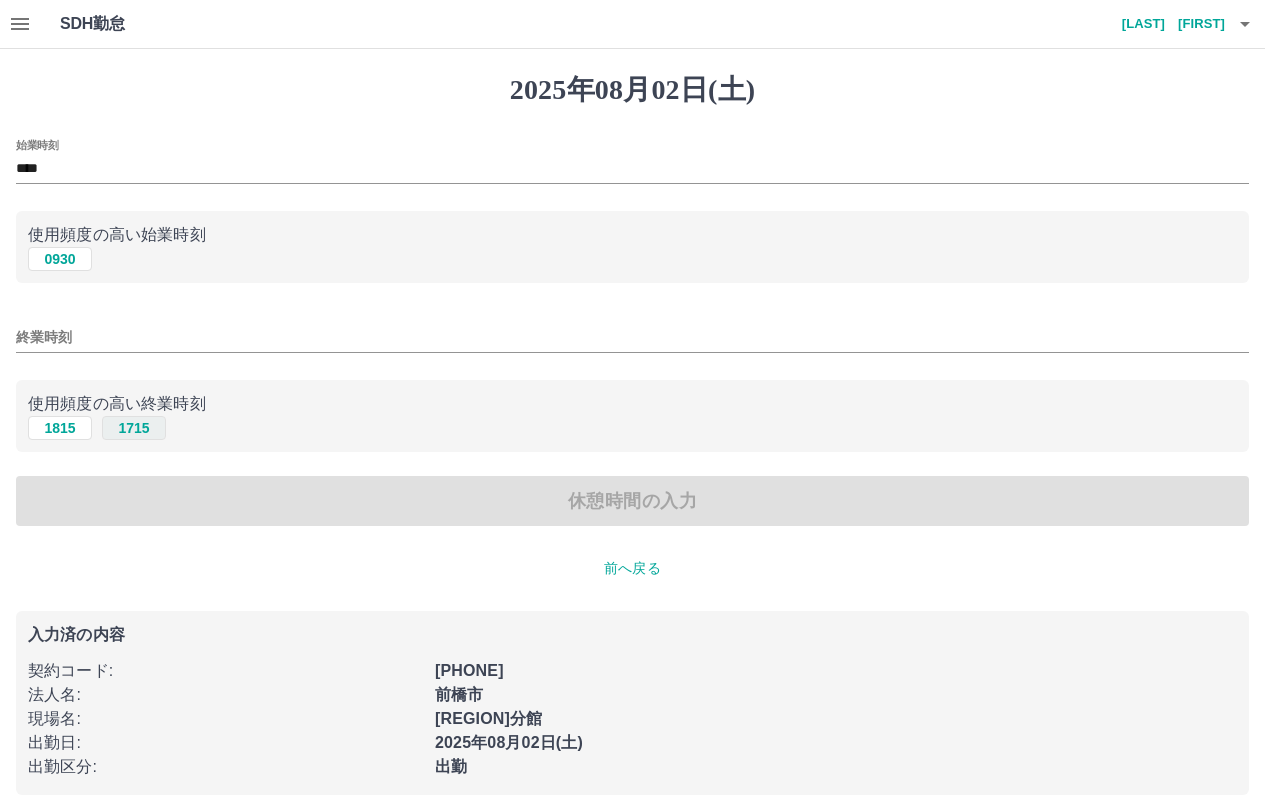click on "1715" at bounding box center (134, 428) 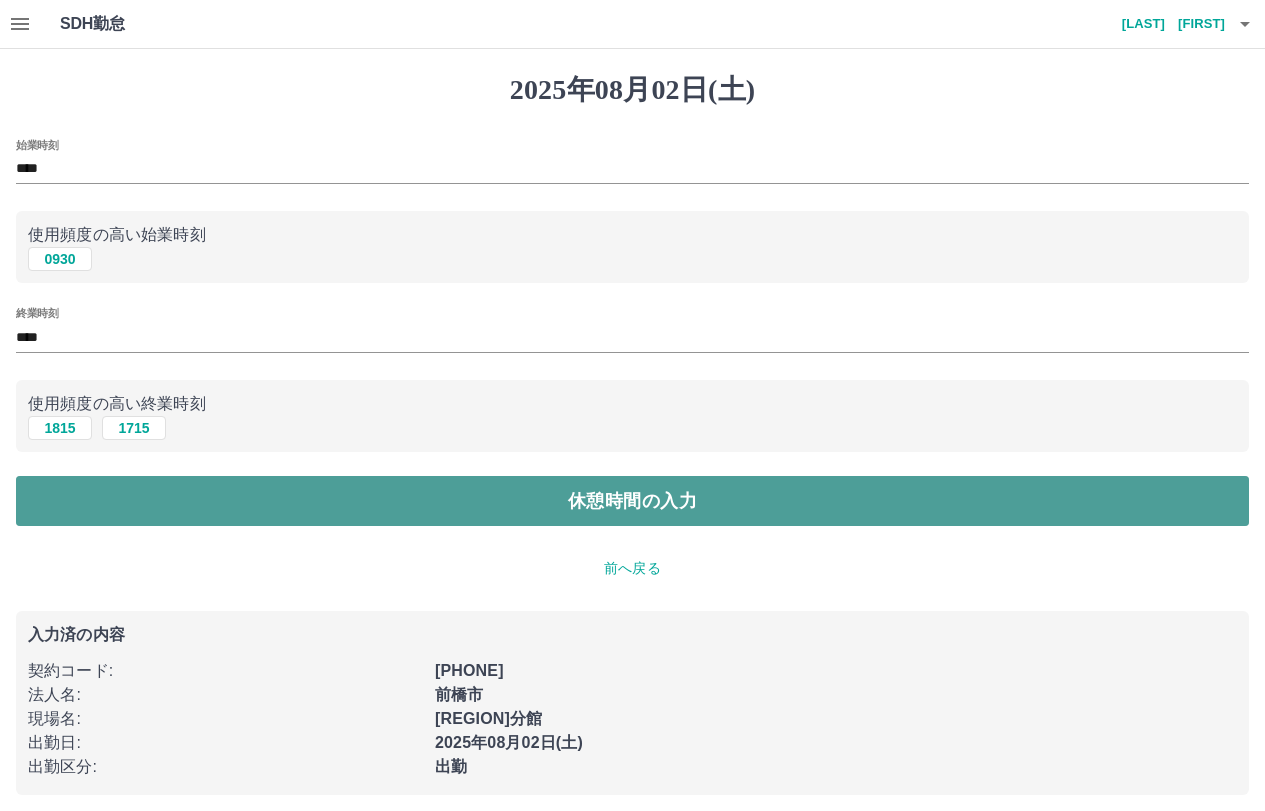 click on "休憩時間の入力" at bounding box center (632, 501) 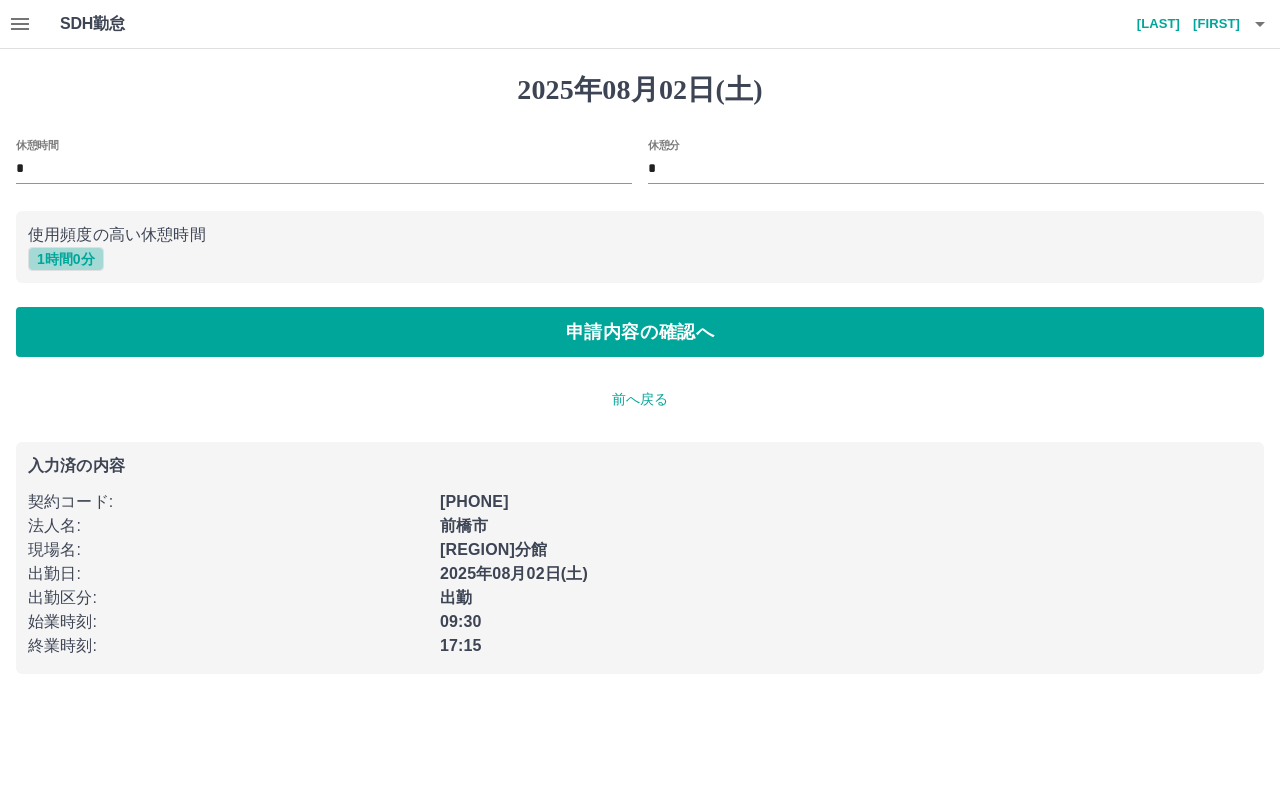 click on "1 時間 0 分" at bounding box center [66, 259] 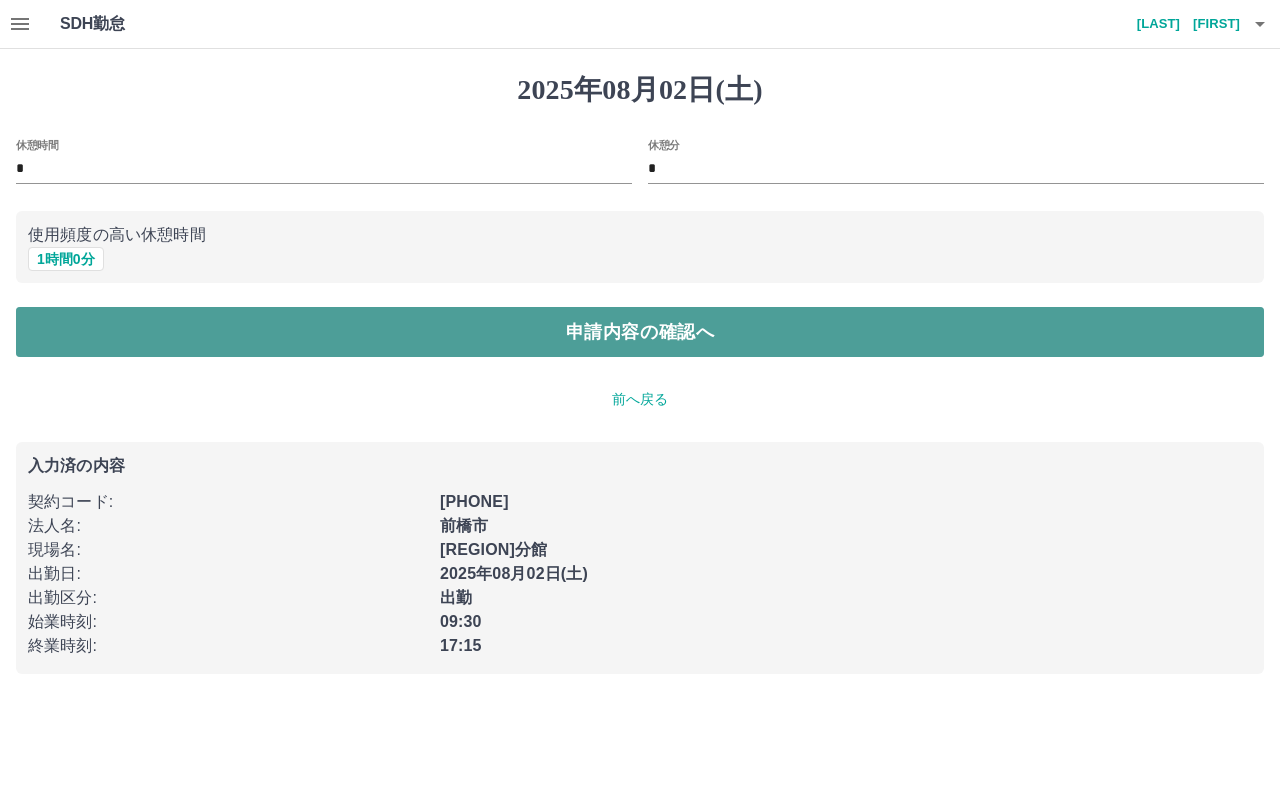 click on "申請内容の確認へ" at bounding box center [640, 332] 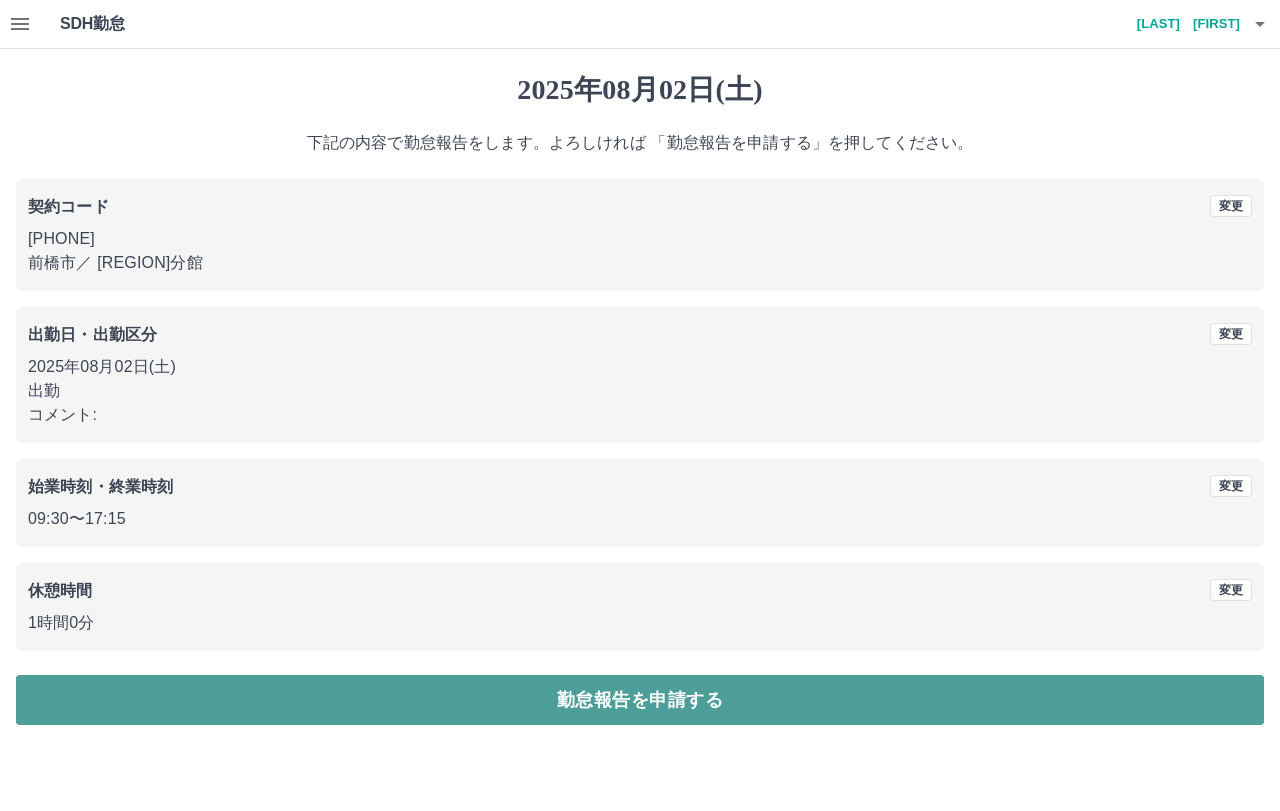 click on "勤怠報告を申請する" at bounding box center (640, 700) 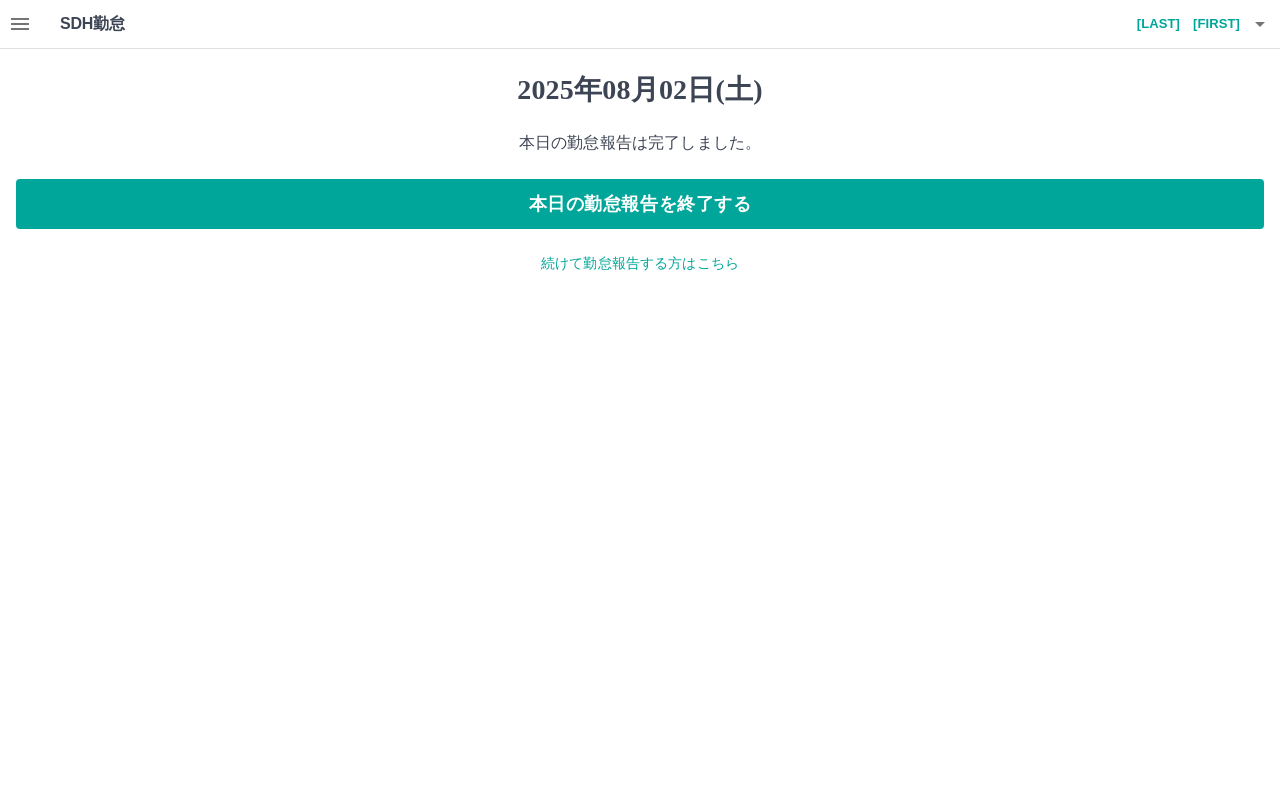 click 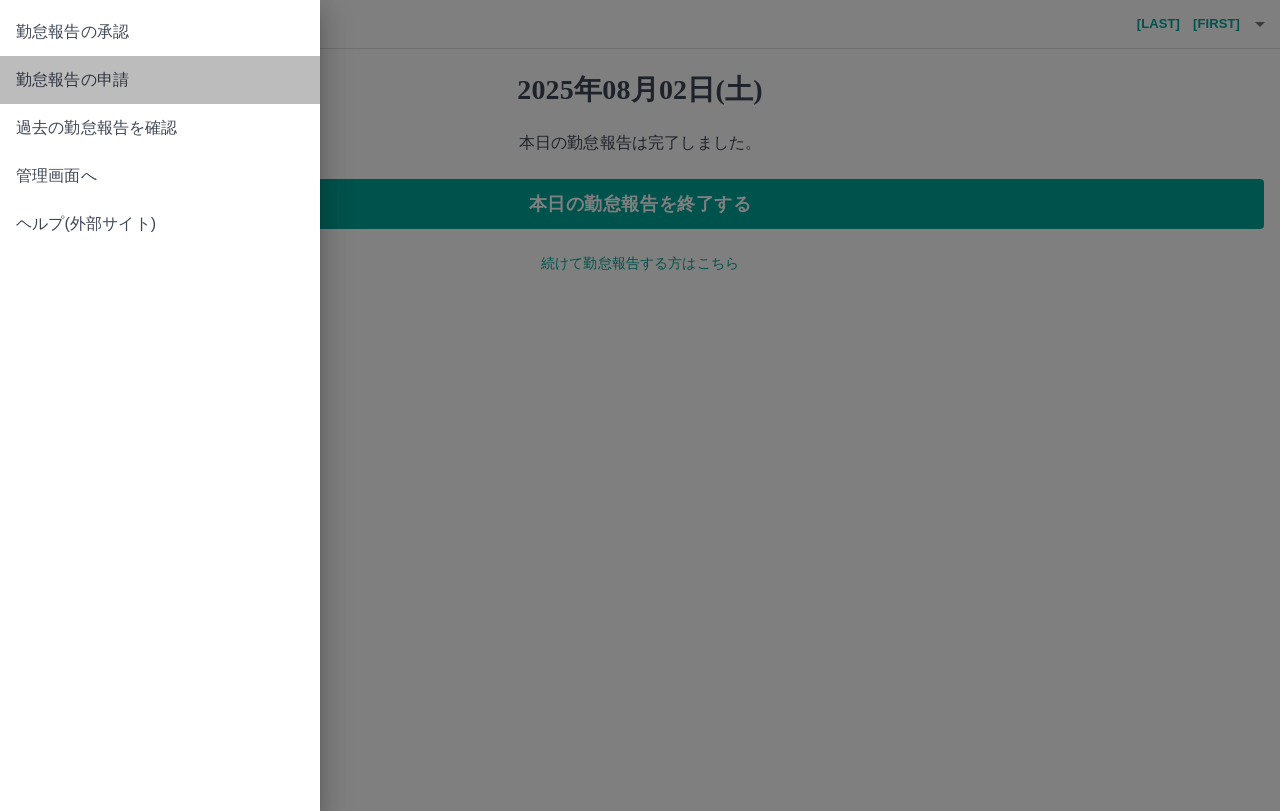 click on "勤怠報告の申請" at bounding box center (160, 80) 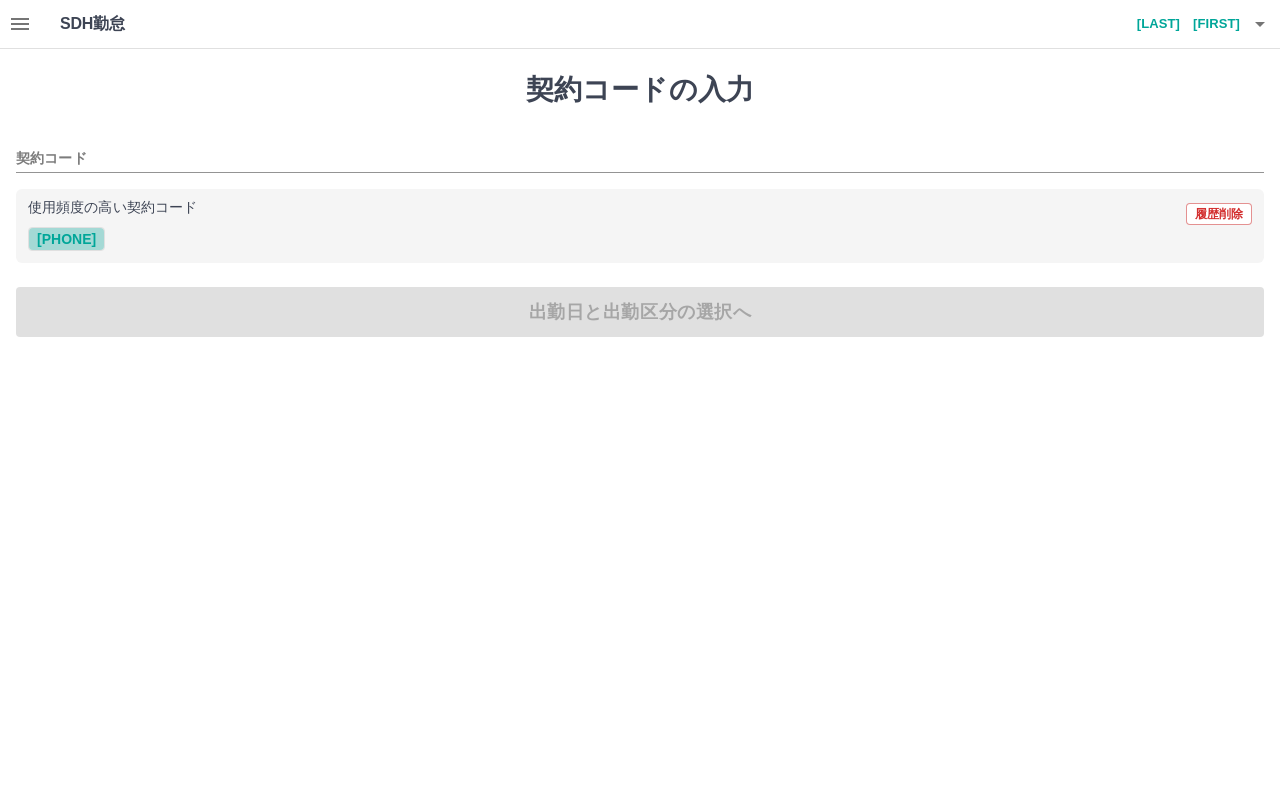 click on "35950011" at bounding box center (66, 239) 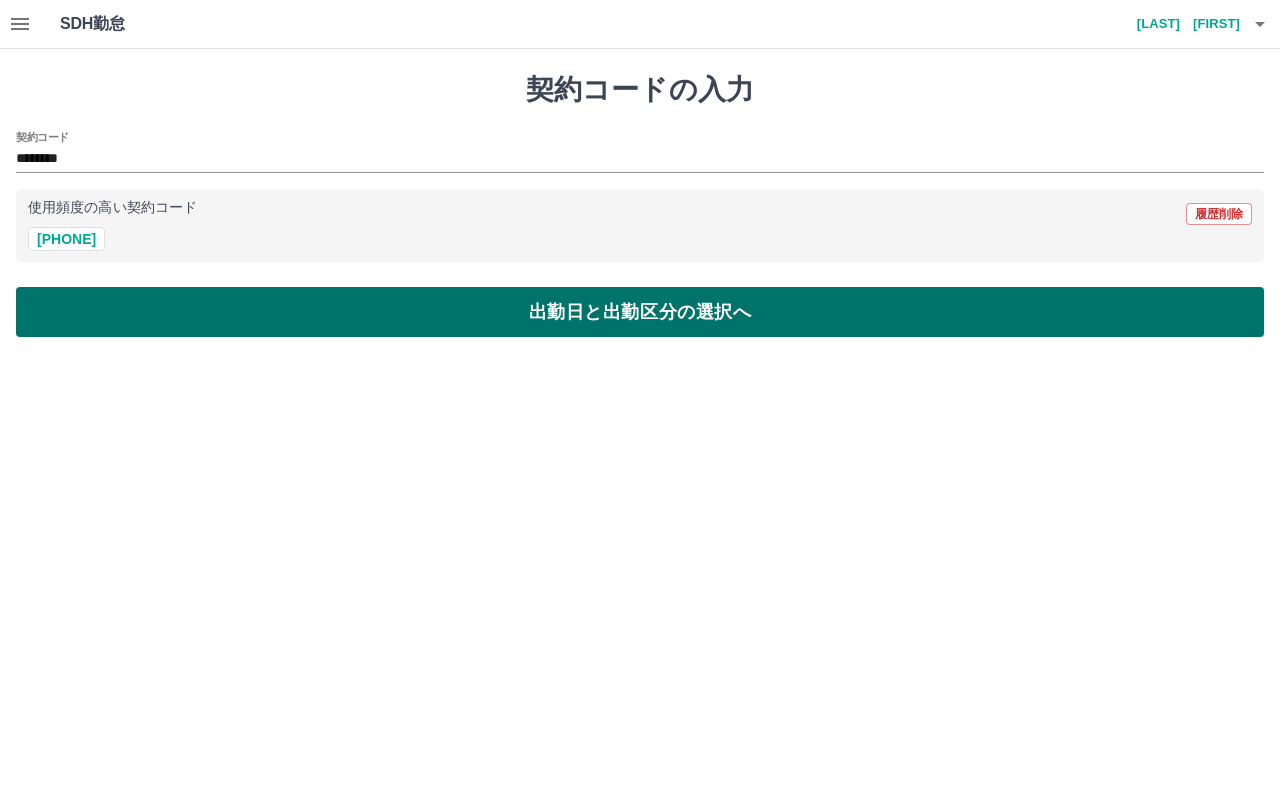 click on "出勤日と出勤区分の選択へ" at bounding box center [640, 312] 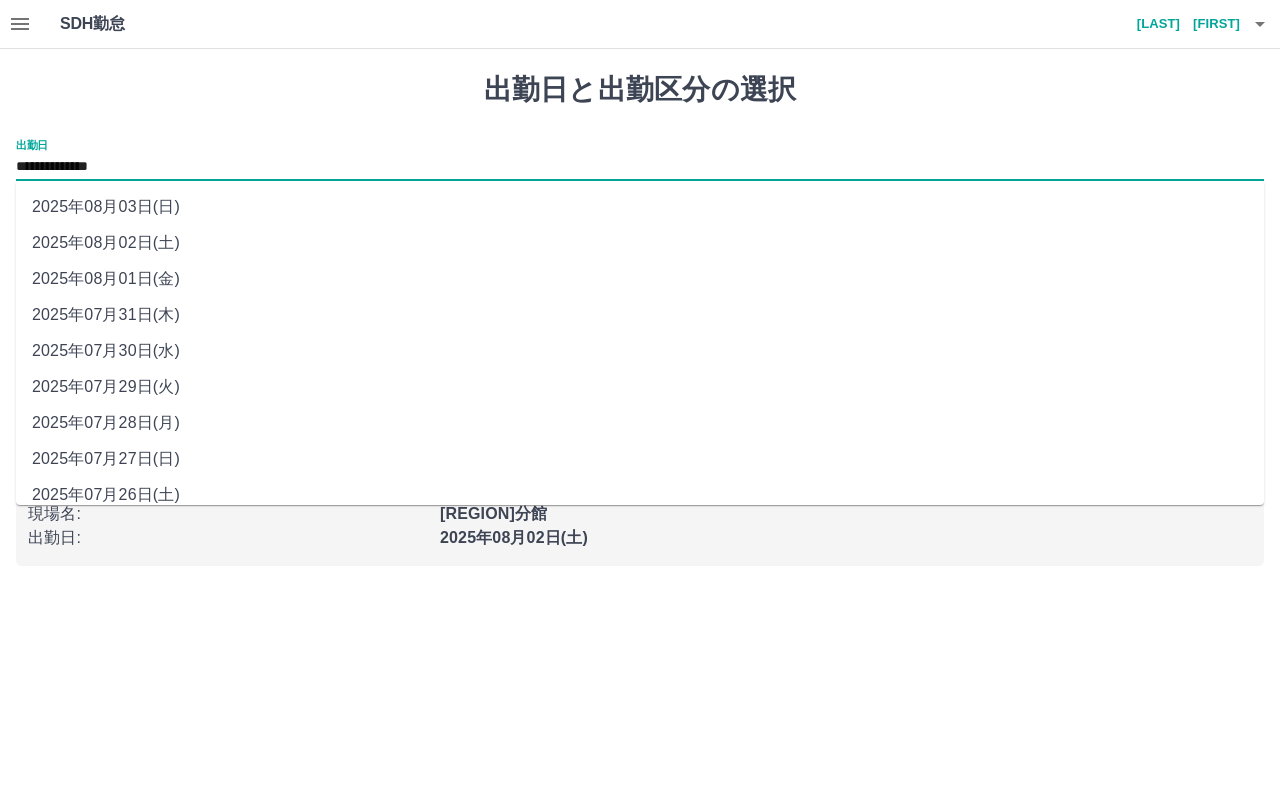 click on "**********" at bounding box center (640, 167) 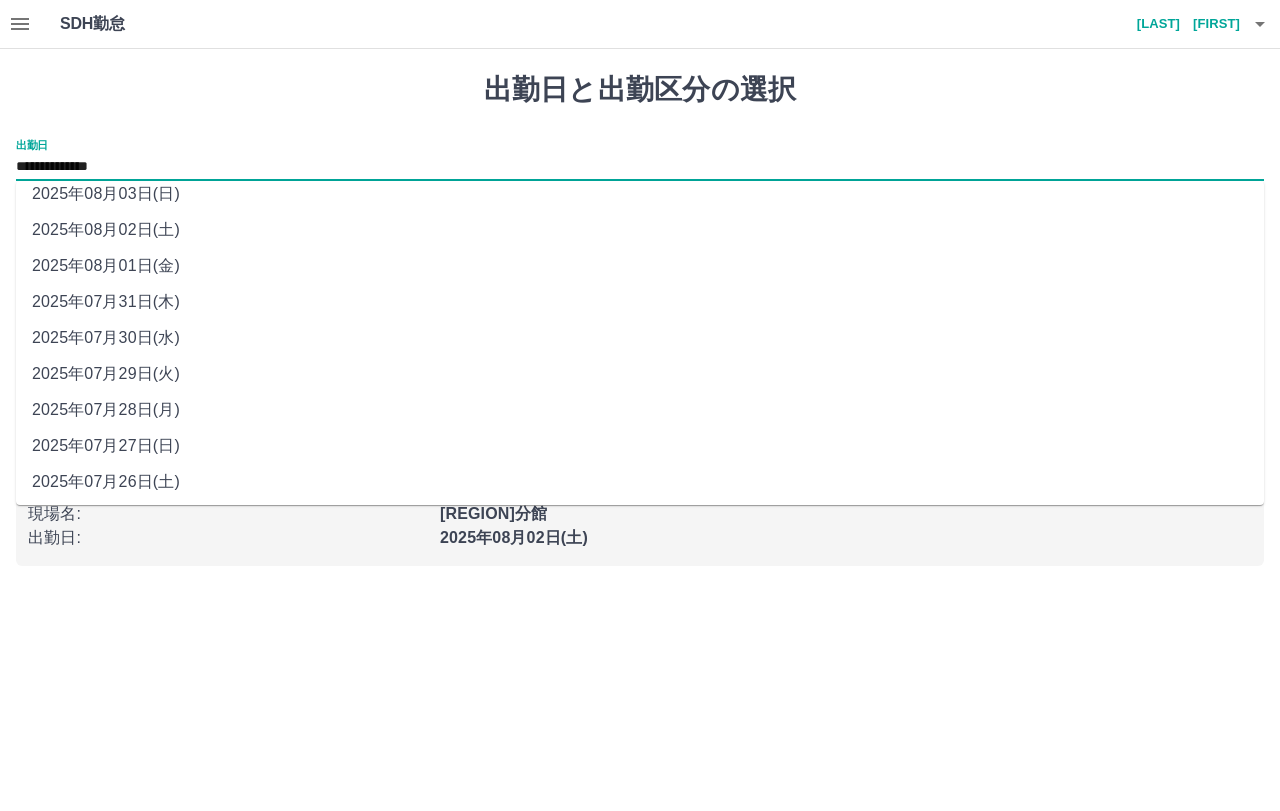 scroll, scrollTop: 16, scrollLeft: 0, axis: vertical 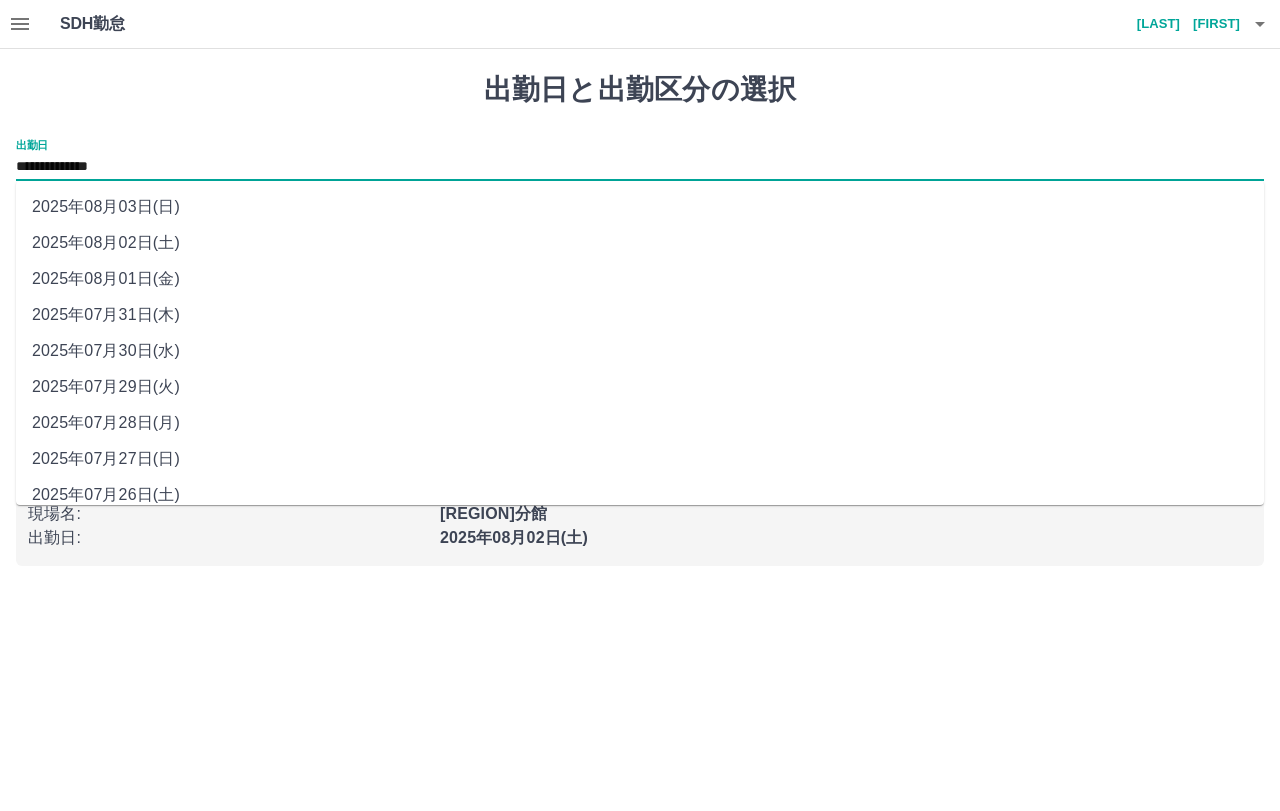 click on "**********" at bounding box center [640, 167] 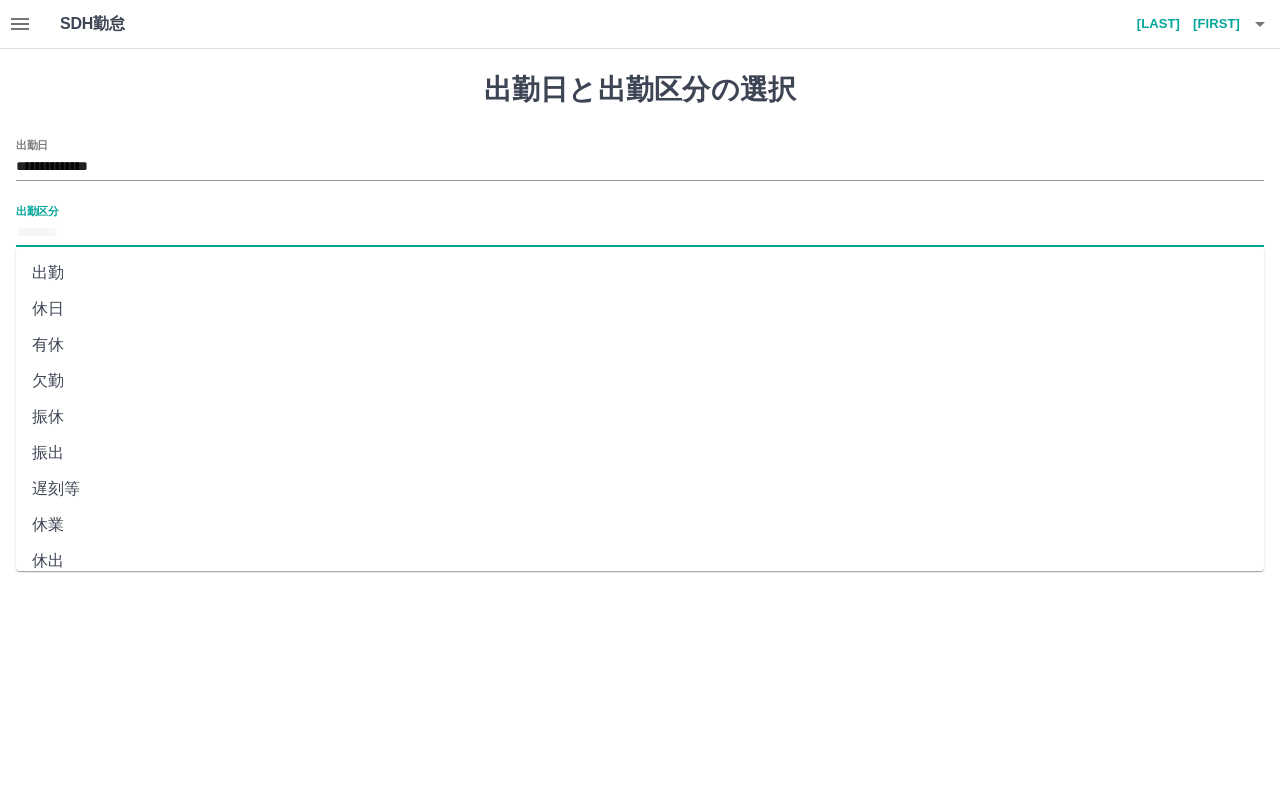 click on "出勤区分" at bounding box center [640, 233] 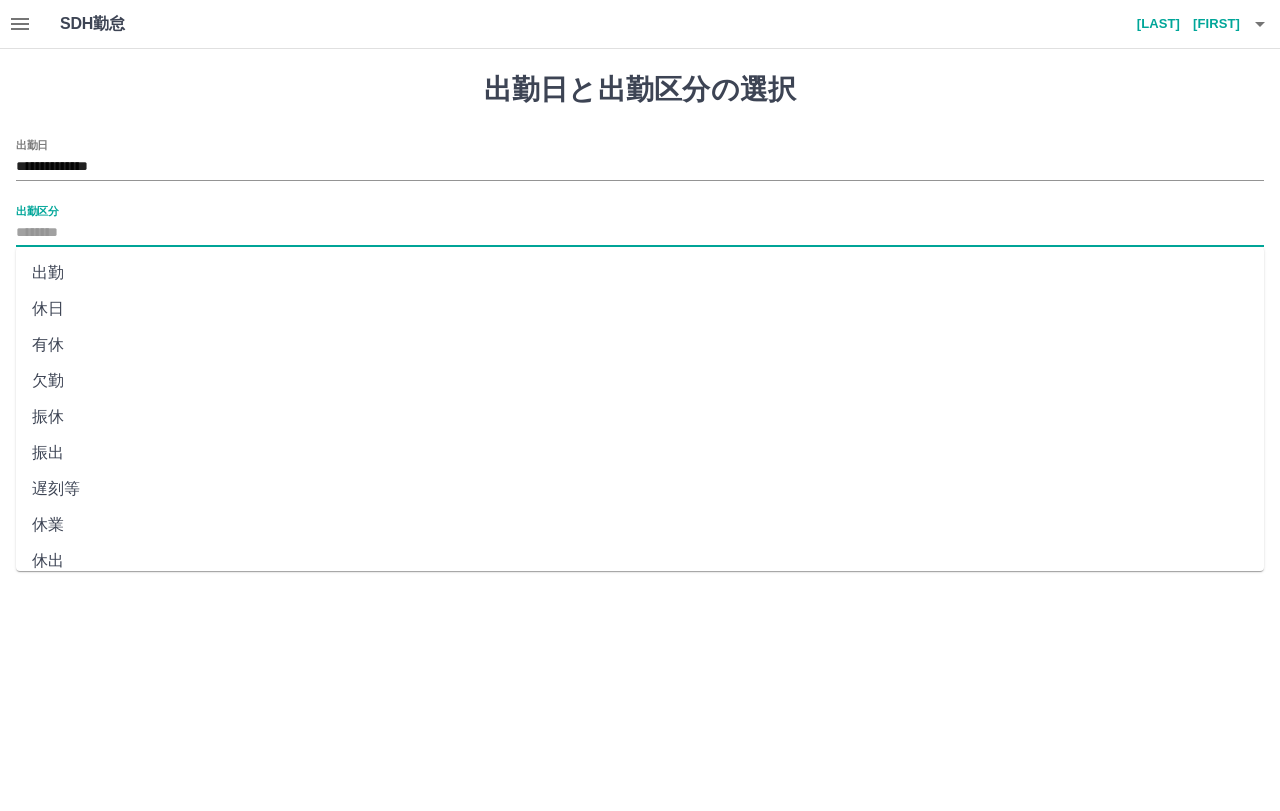 click on "有休" at bounding box center [640, 345] 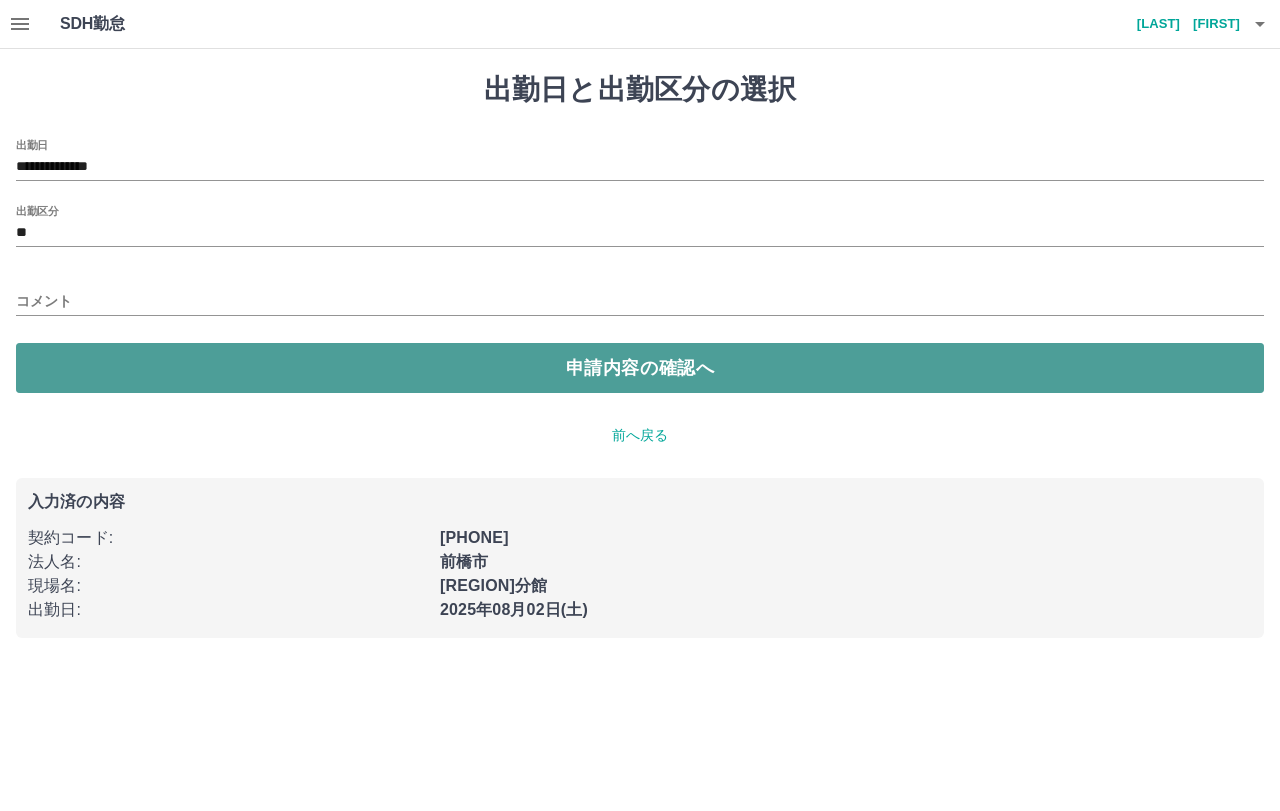 click on "申請内容の確認へ" at bounding box center (640, 368) 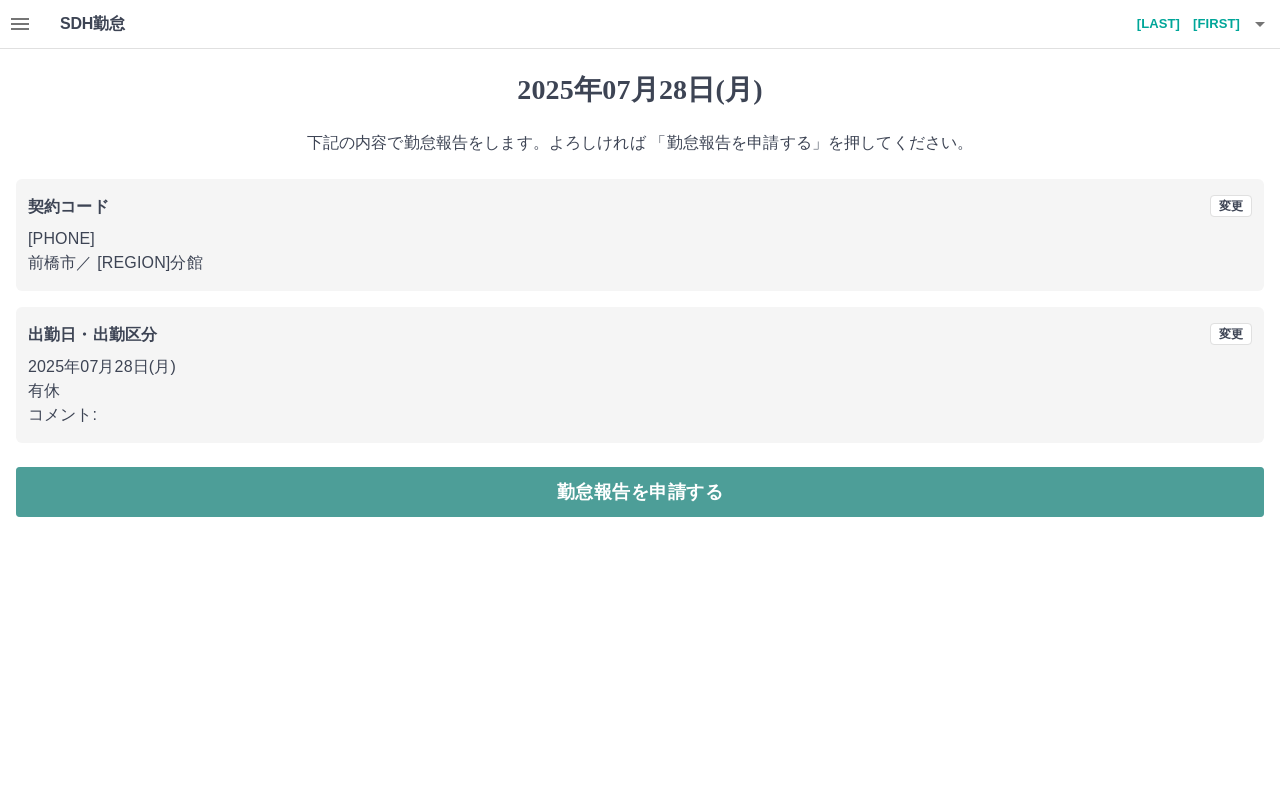 click on "勤怠報告を申請する" at bounding box center [640, 492] 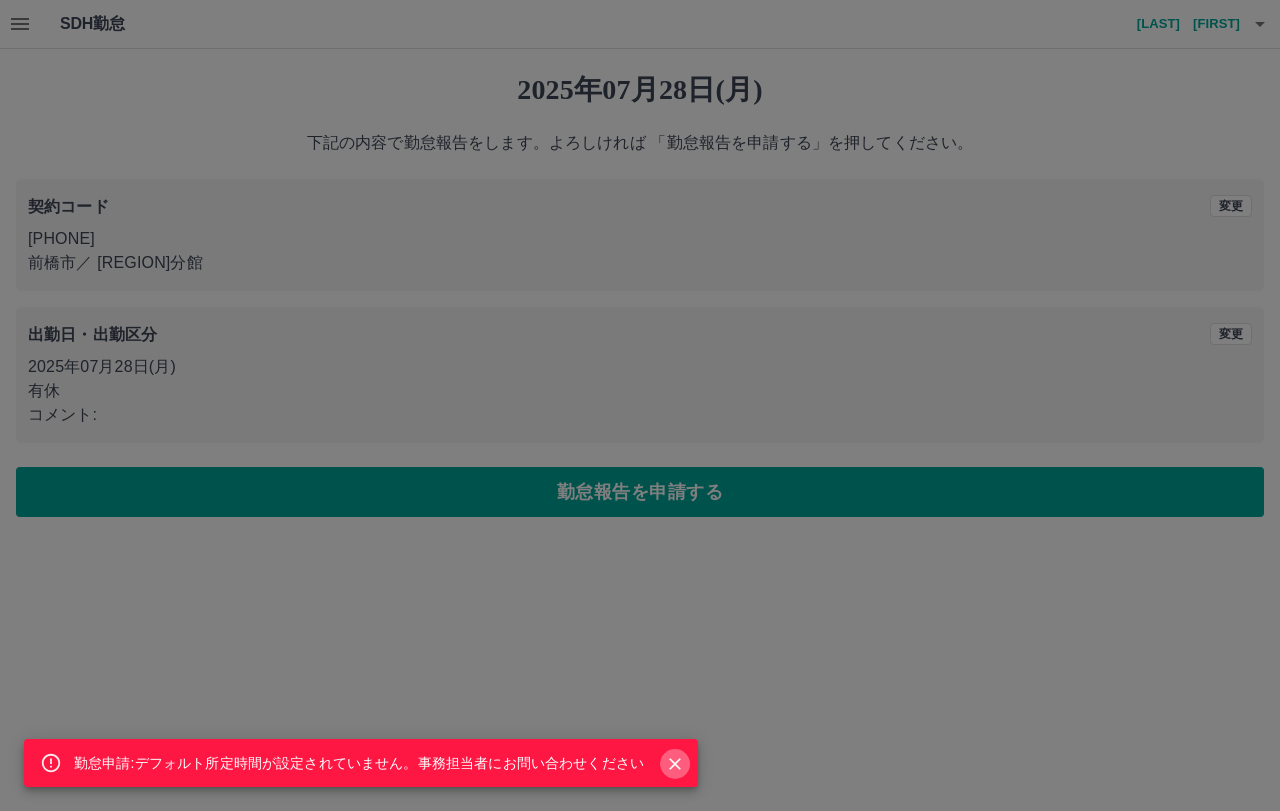 click 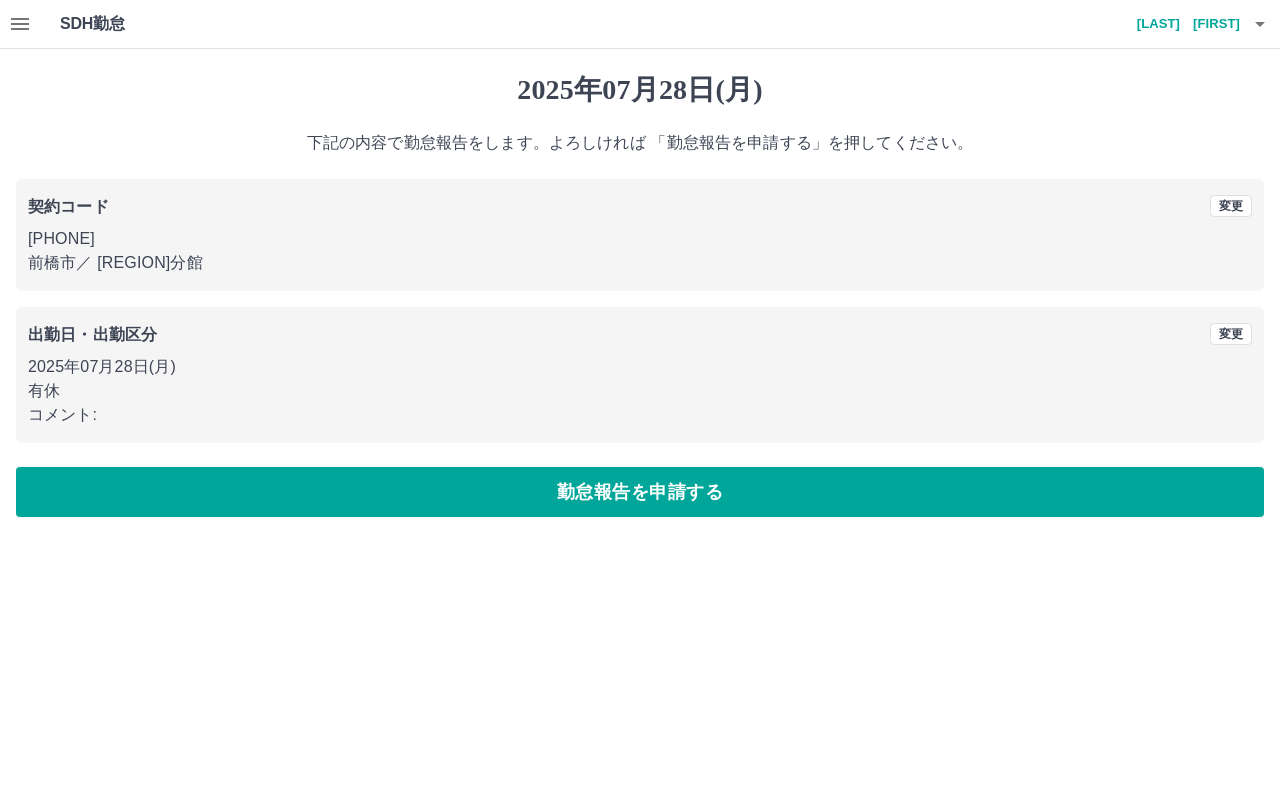 click 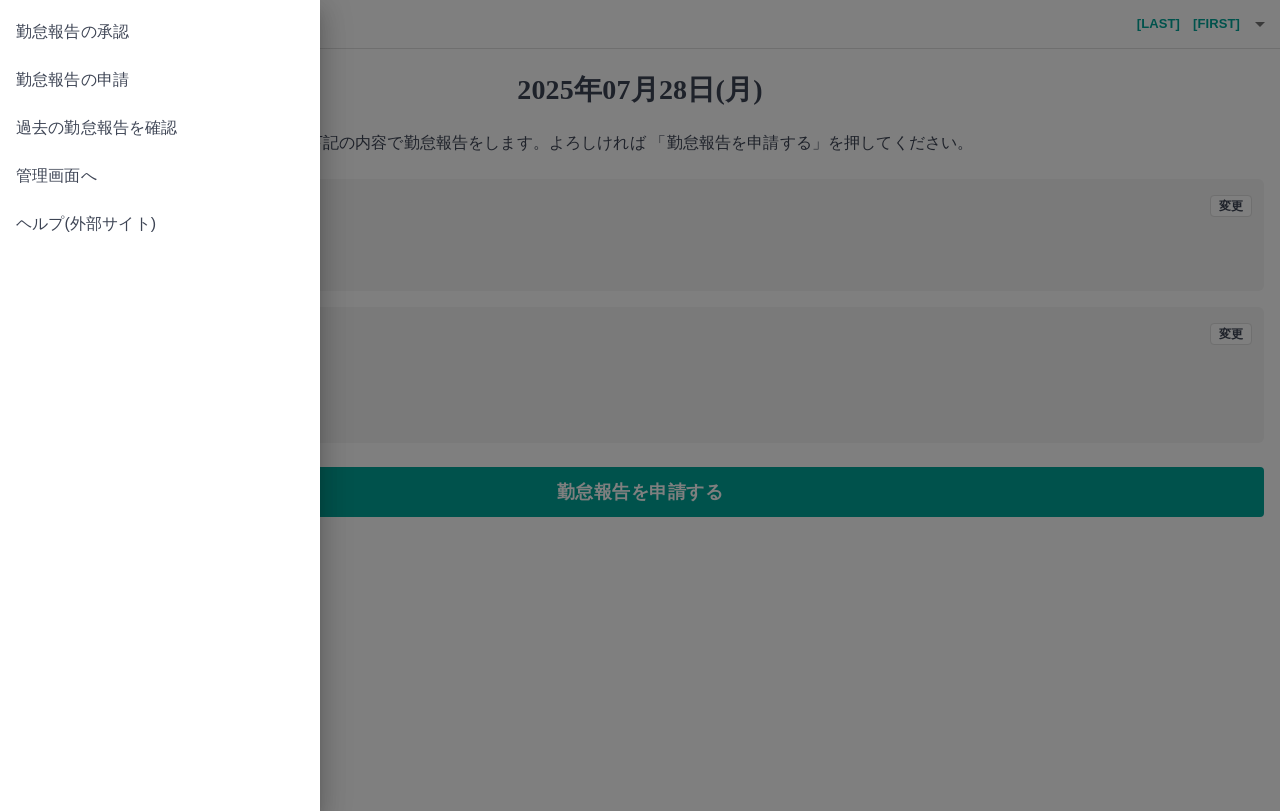 click at bounding box center (640, 405) 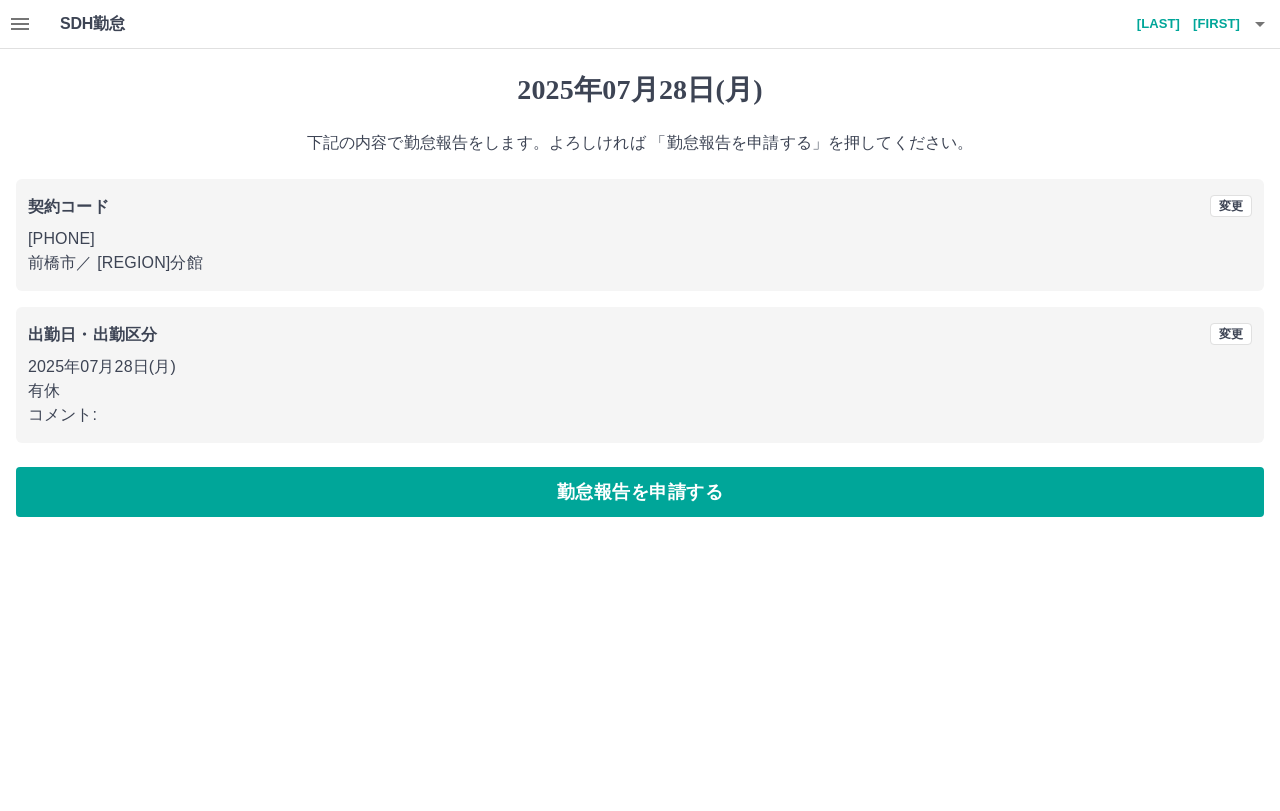 click on "横堀　梓" at bounding box center (1180, 24) 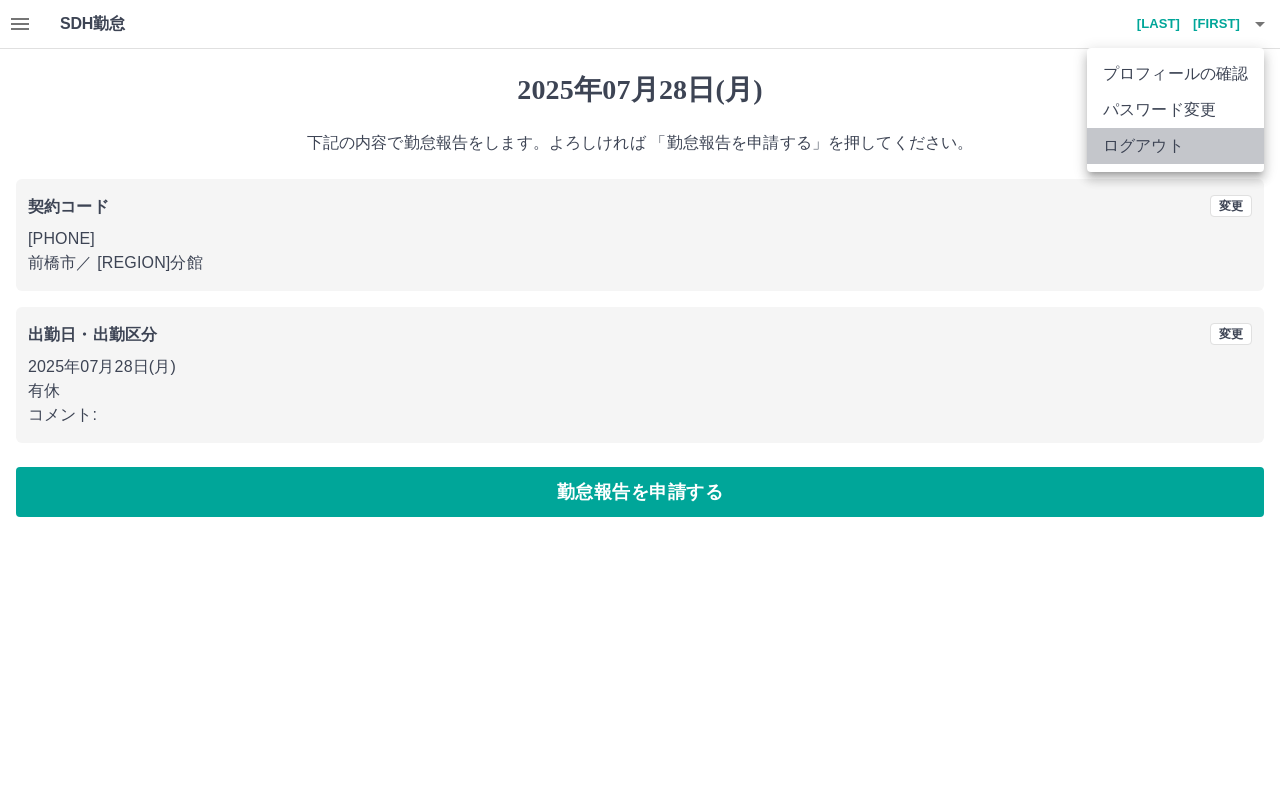 click on "ログアウト" at bounding box center [1175, 146] 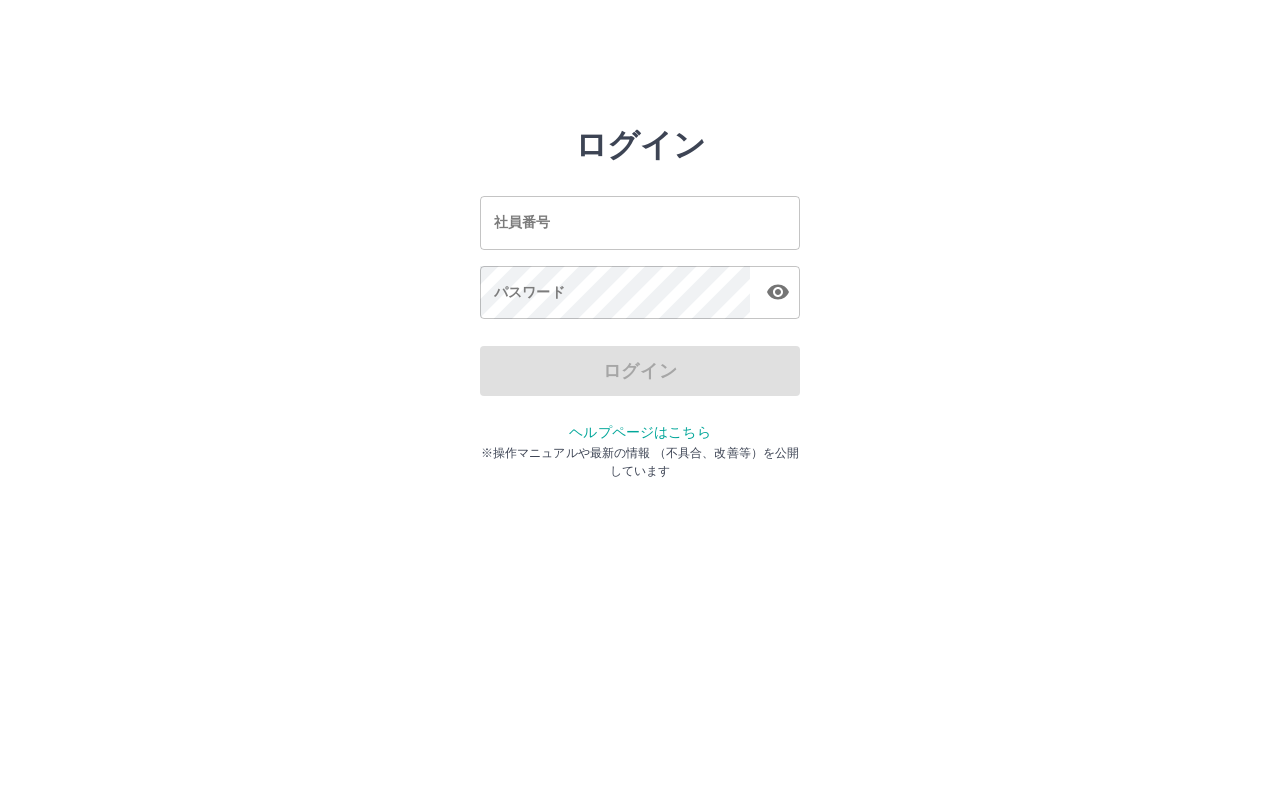 scroll, scrollTop: 0, scrollLeft: 0, axis: both 